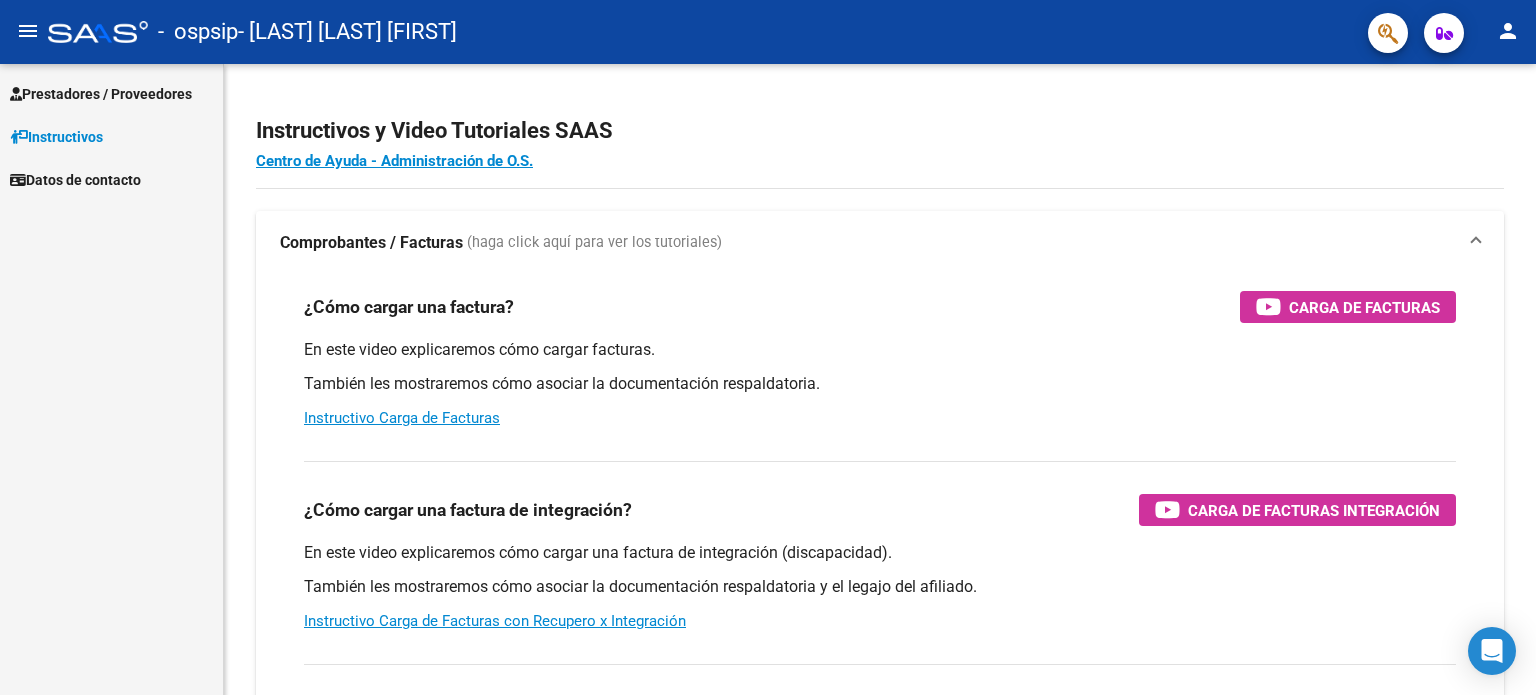 scroll, scrollTop: 0, scrollLeft: 0, axis: both 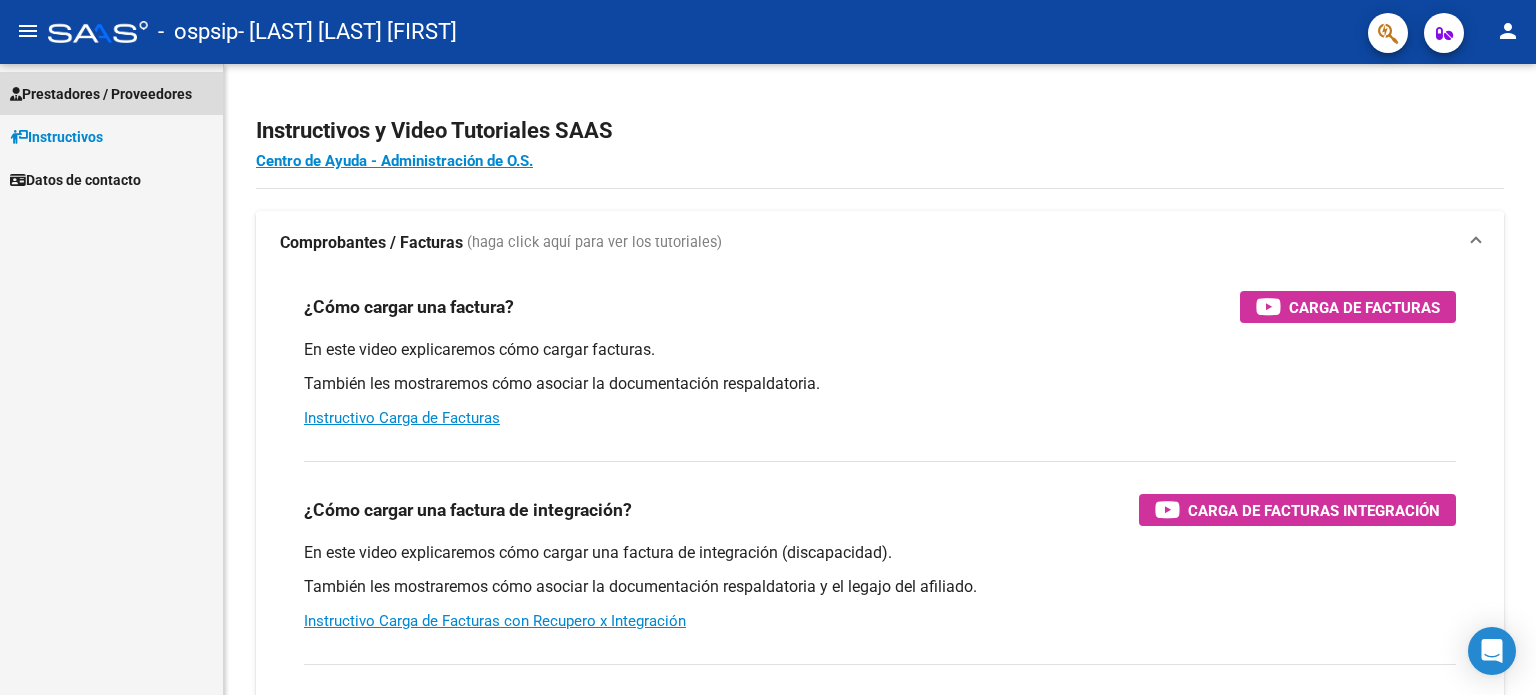click on "Prestadores / Proveedores" at bounding box center [101, 94] 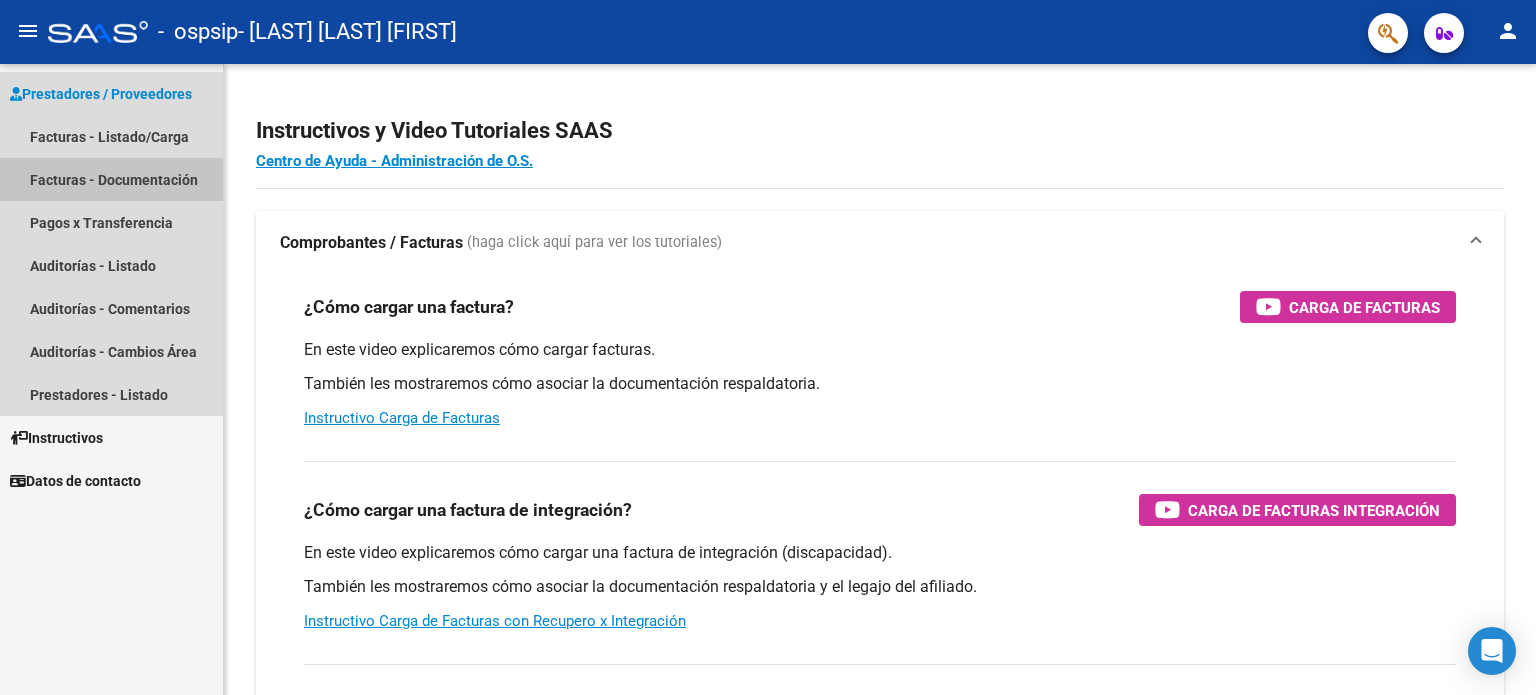 click on "Facturas - Documentación" at bounding box center [111, 179] 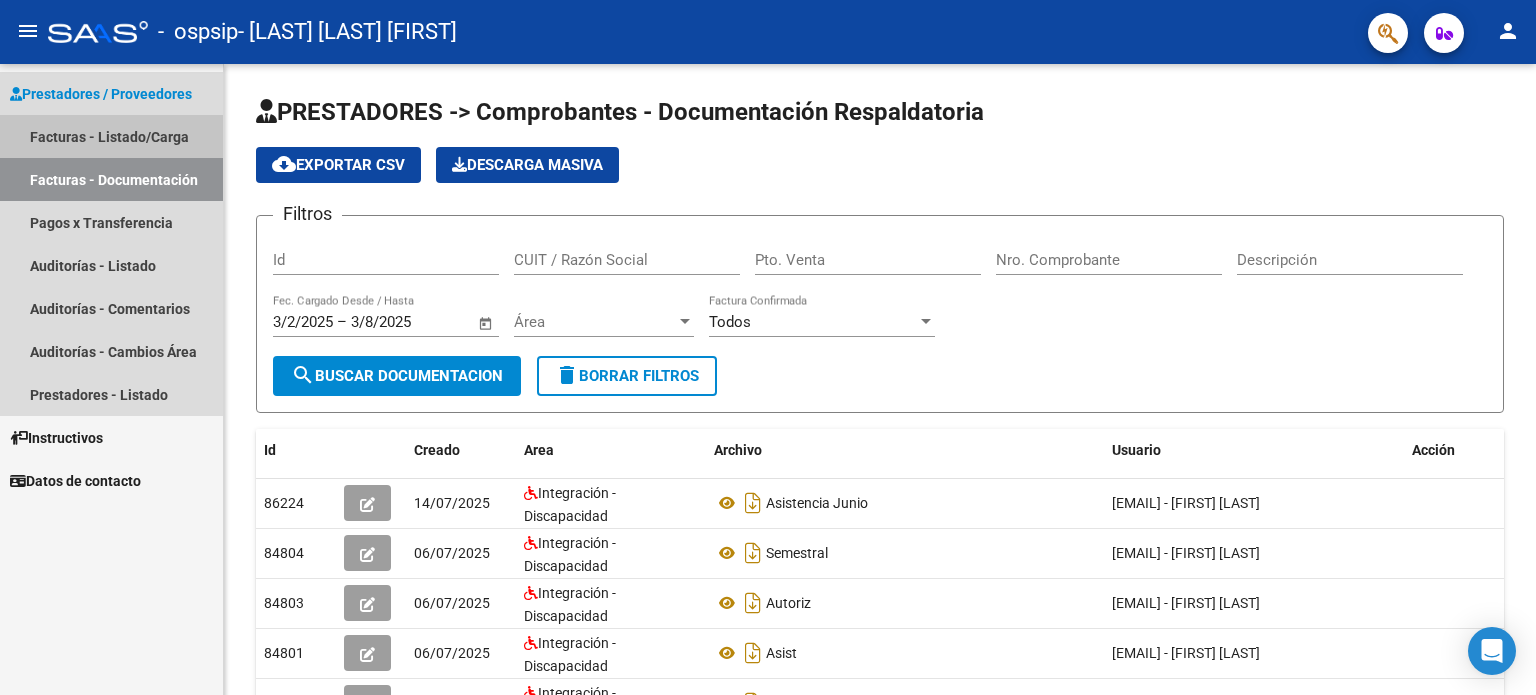 click on "Facturas - Listado/Carga" at bounding box center (111, 136) 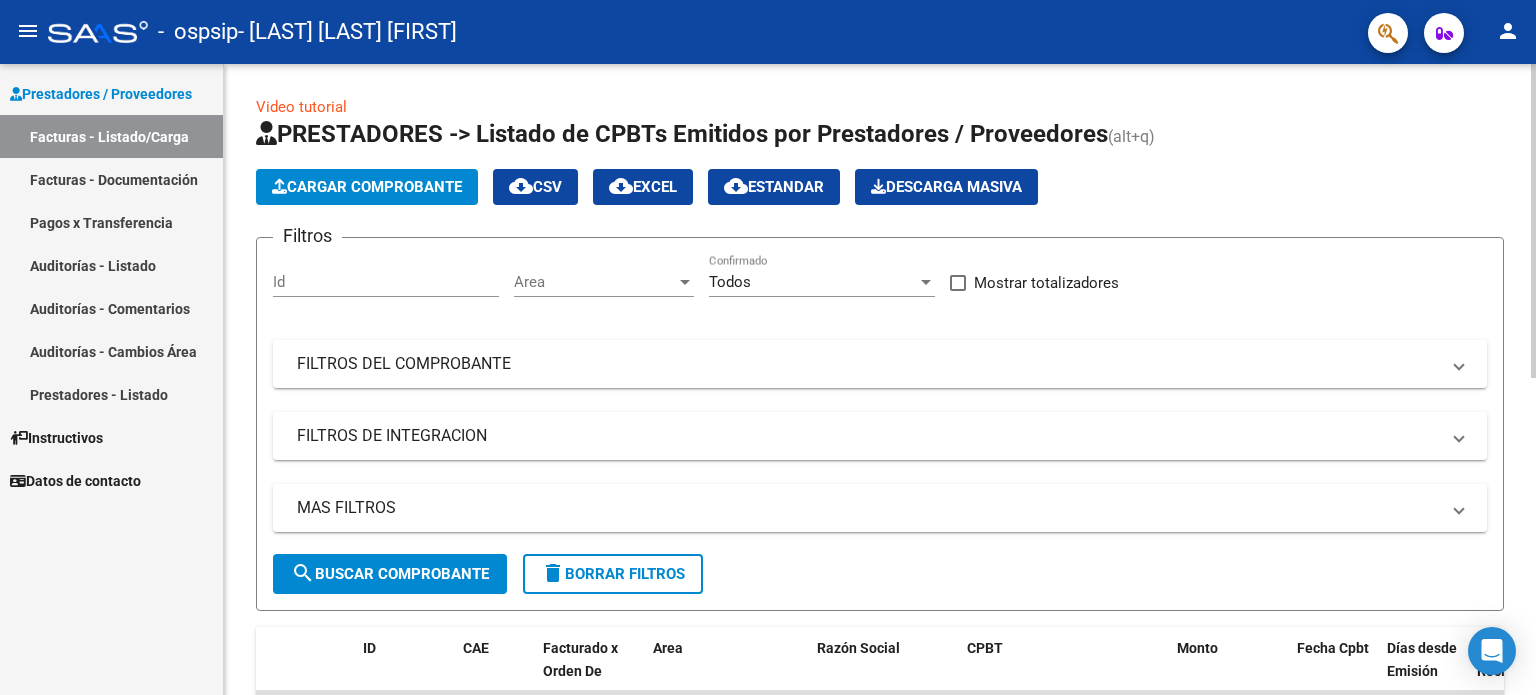 click on "Cargar Comprobante" 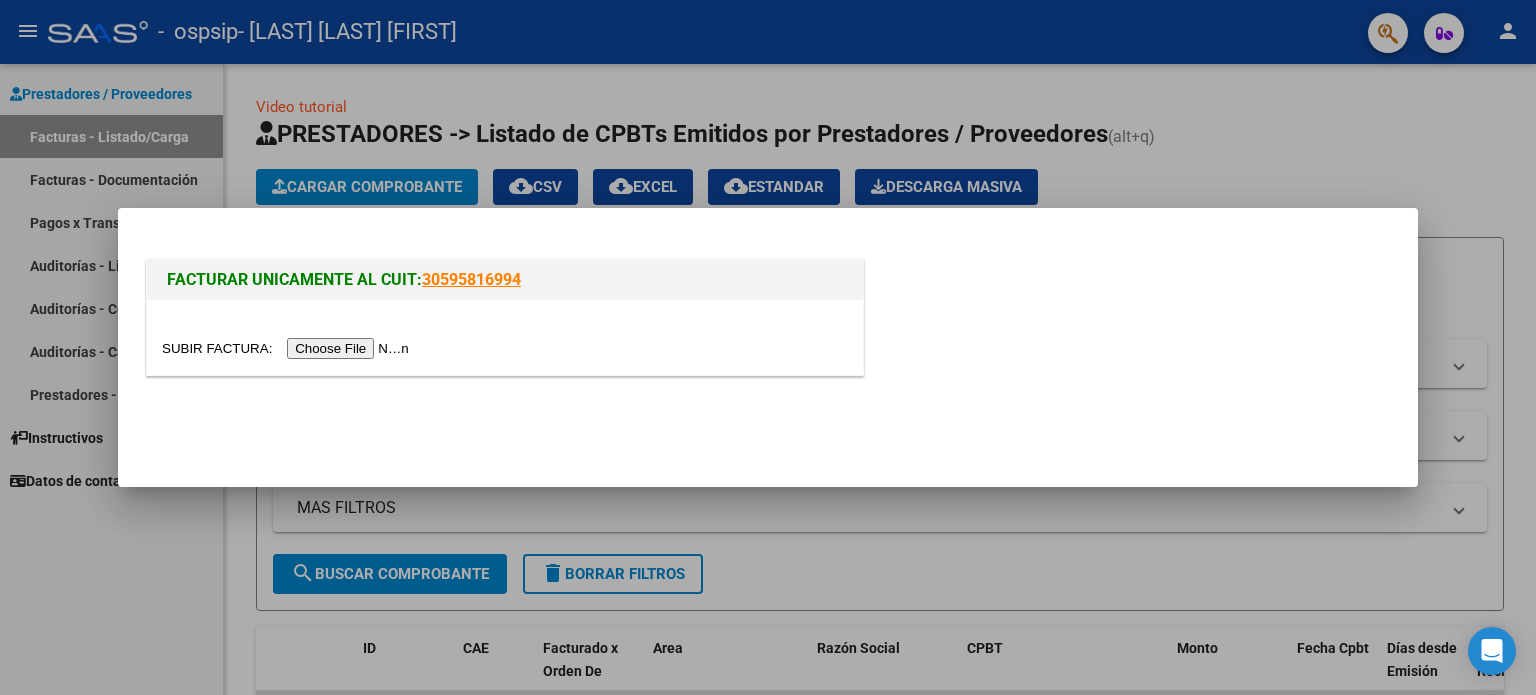 click at bounding box center [288, 348] 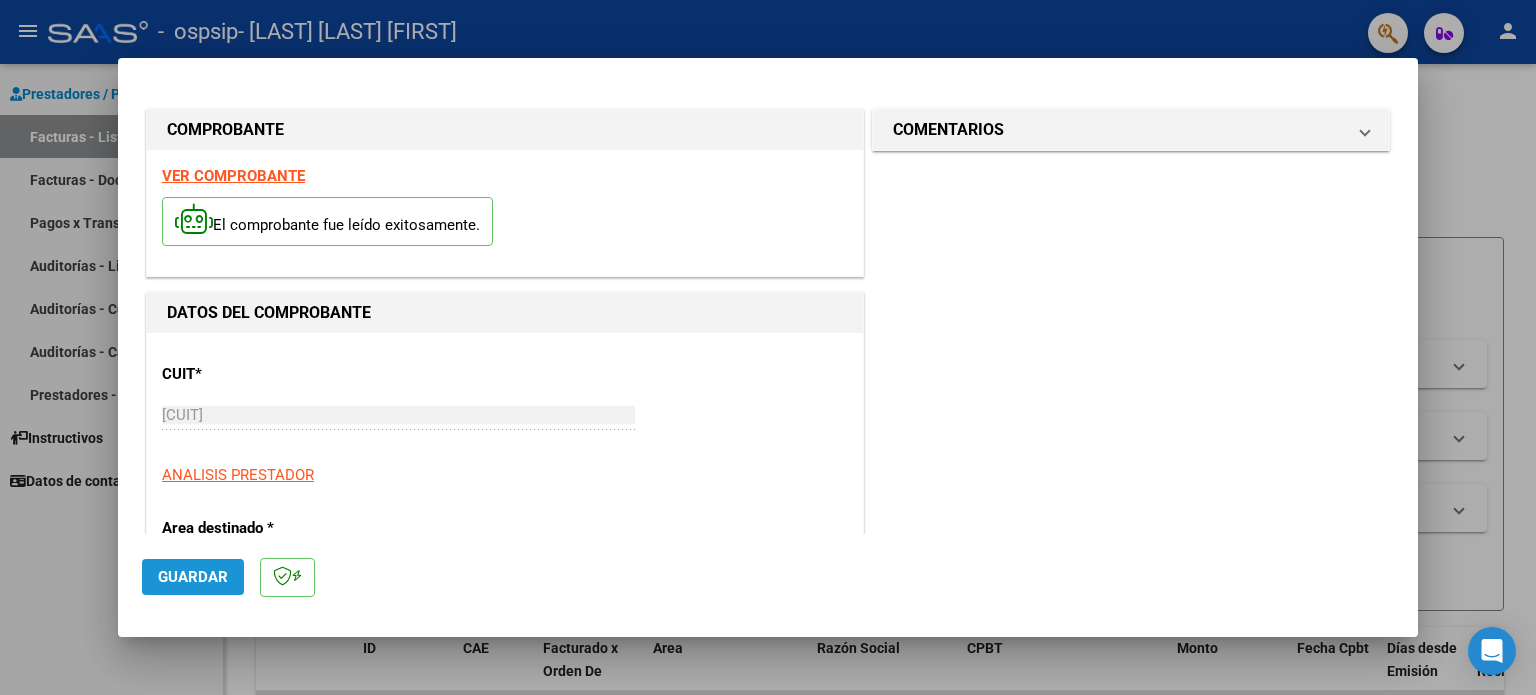 click on "Guardar" 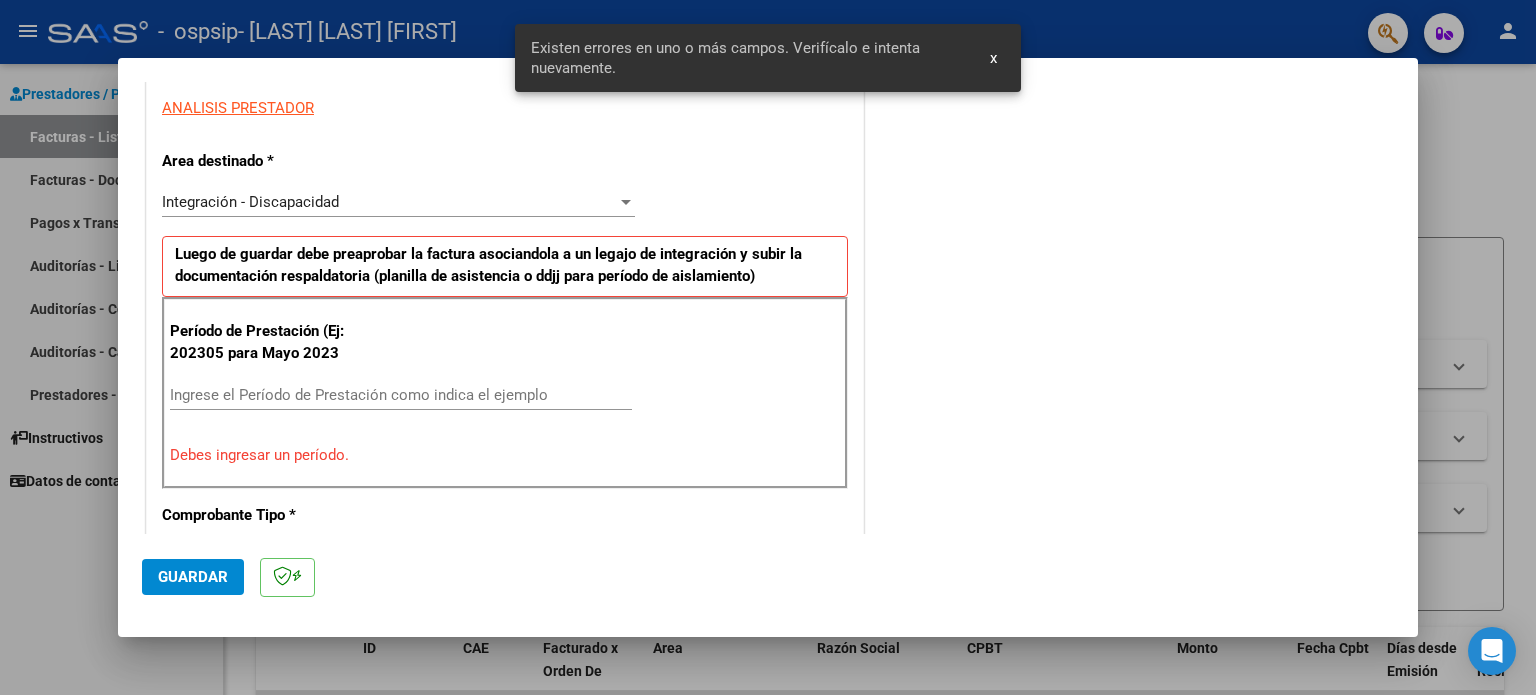 scroll, scrollTop: 431, scrollLeft: 0, axis: vertical 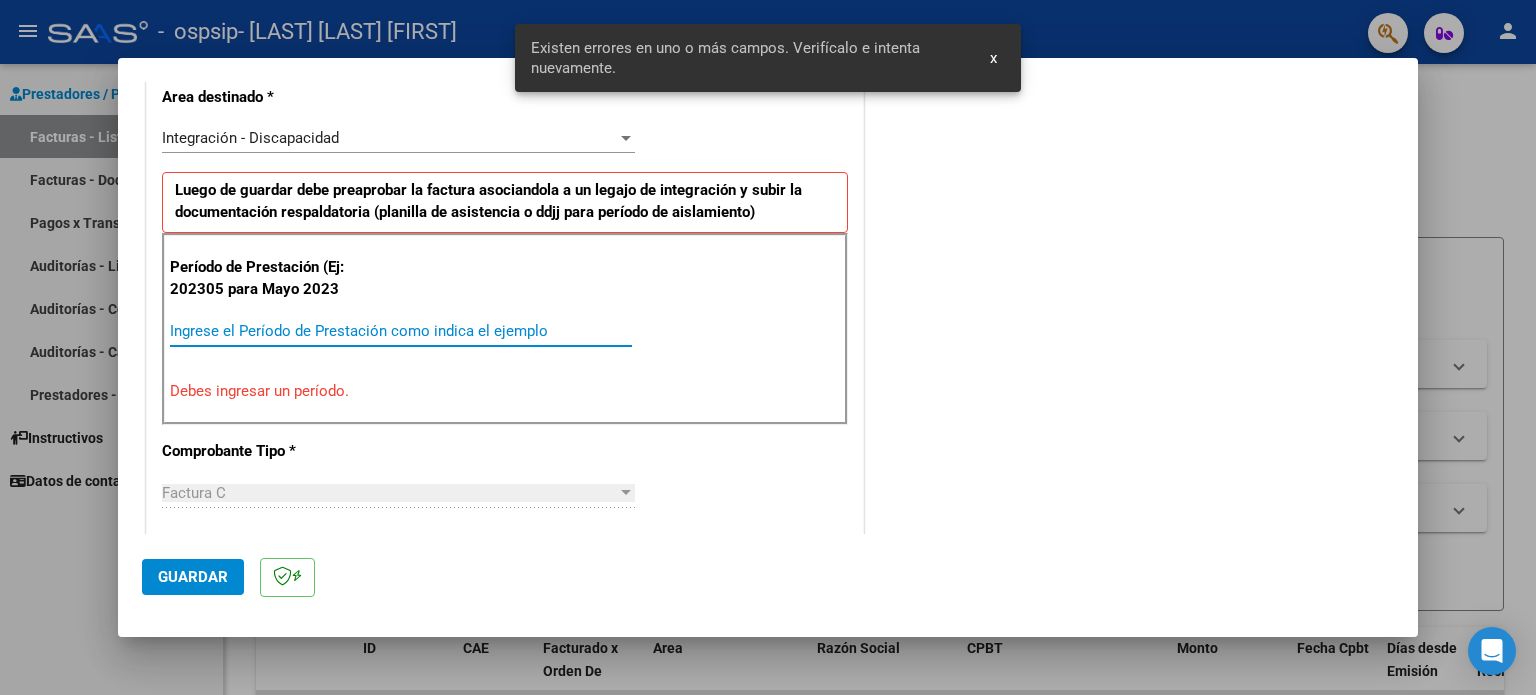 click on "Ingrese el Período de Prestación como indica el ejemplo" at bounding box center [401, 331] 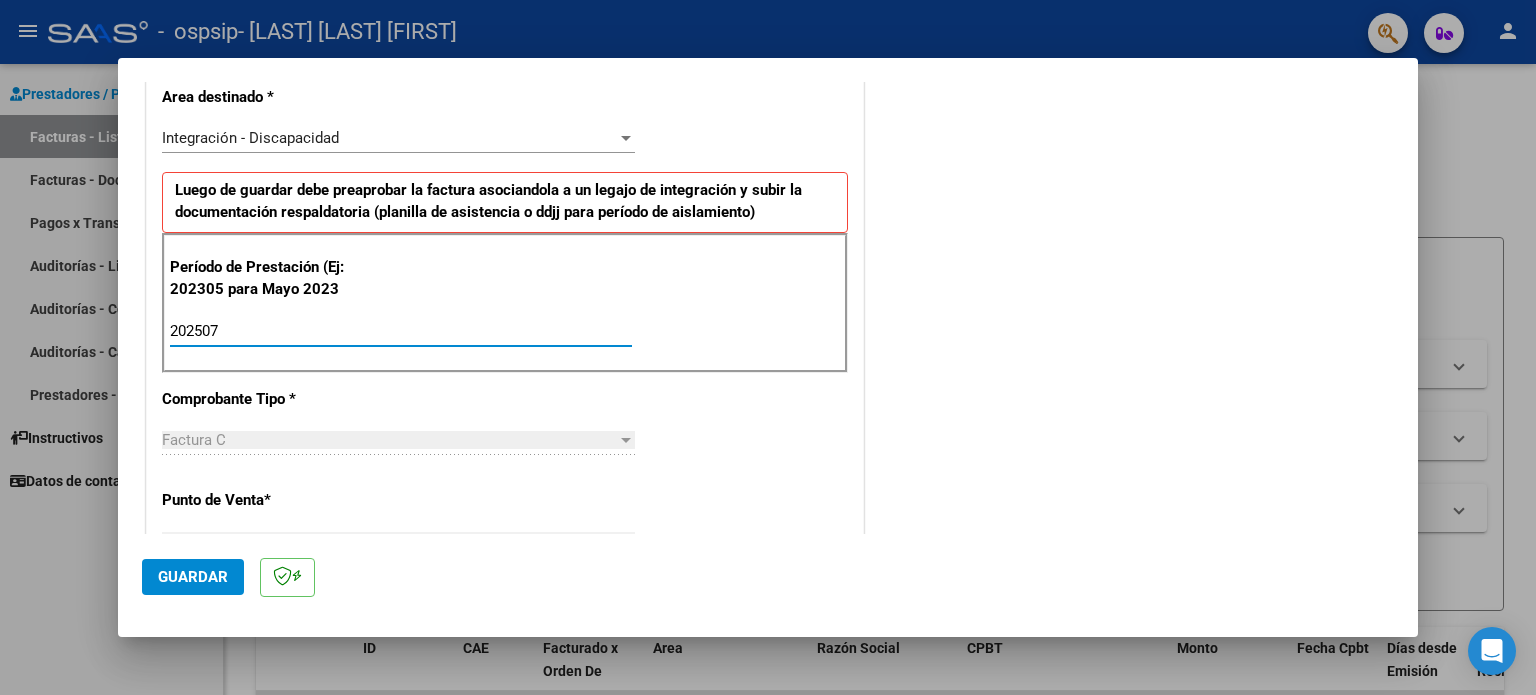 type on "202507" 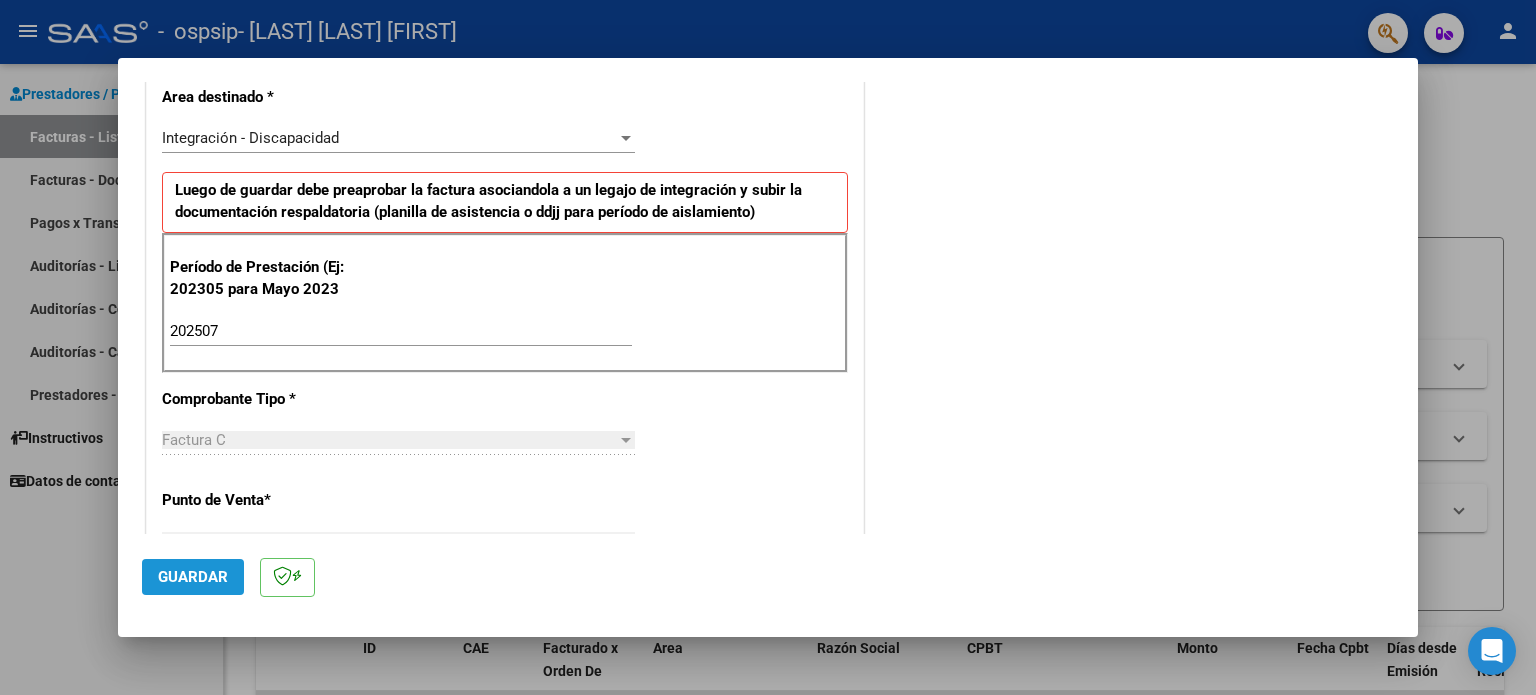 click on "Guardar" 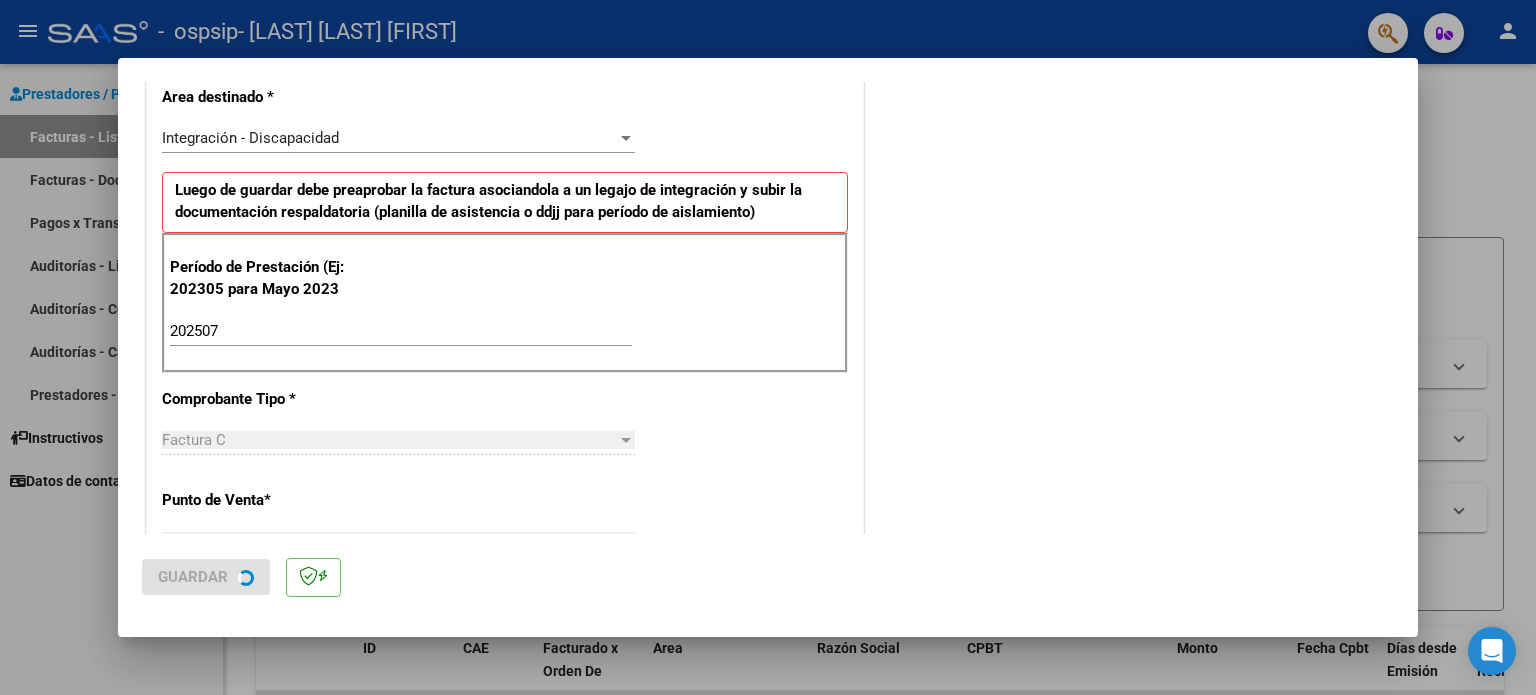 scroll, scrollTop: 0, scrollLeft: 0, axis: both 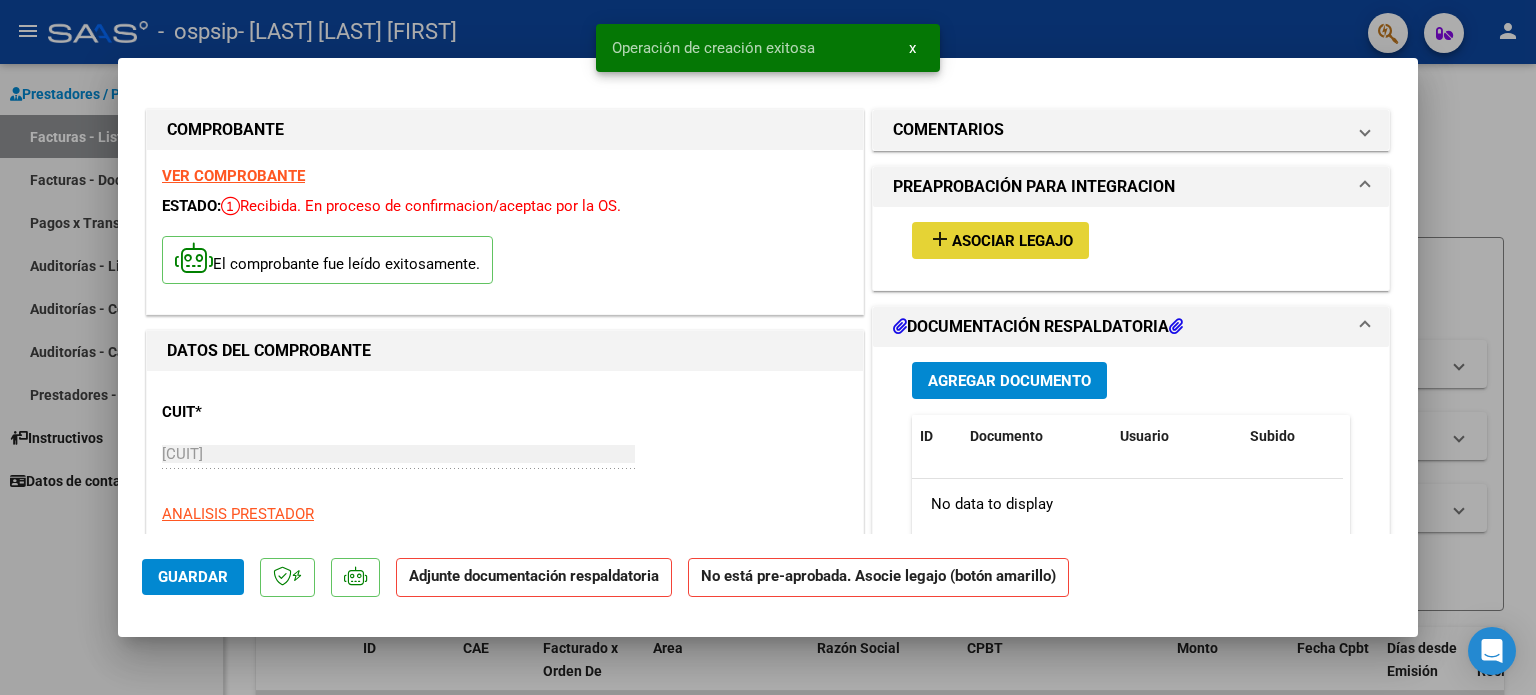 click on "add" at bounding box center (940, 239) 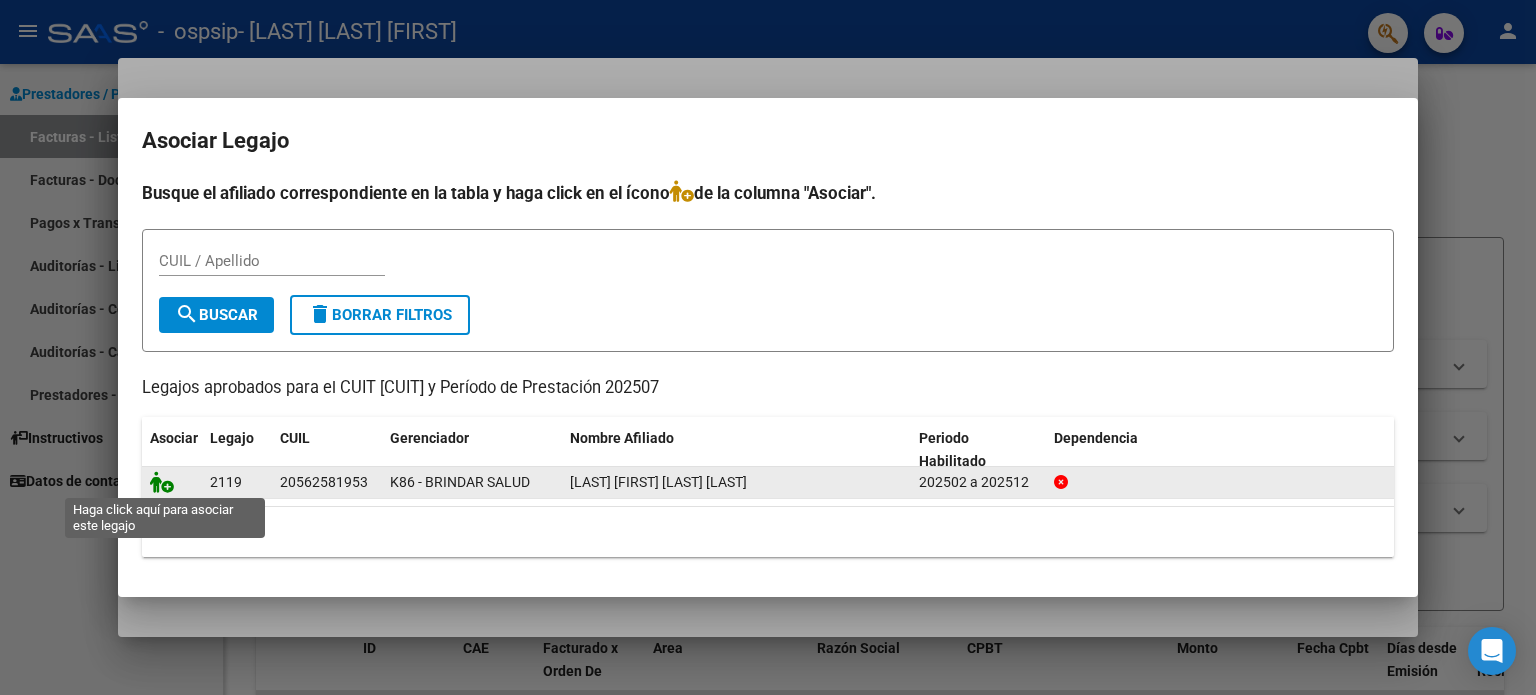 click 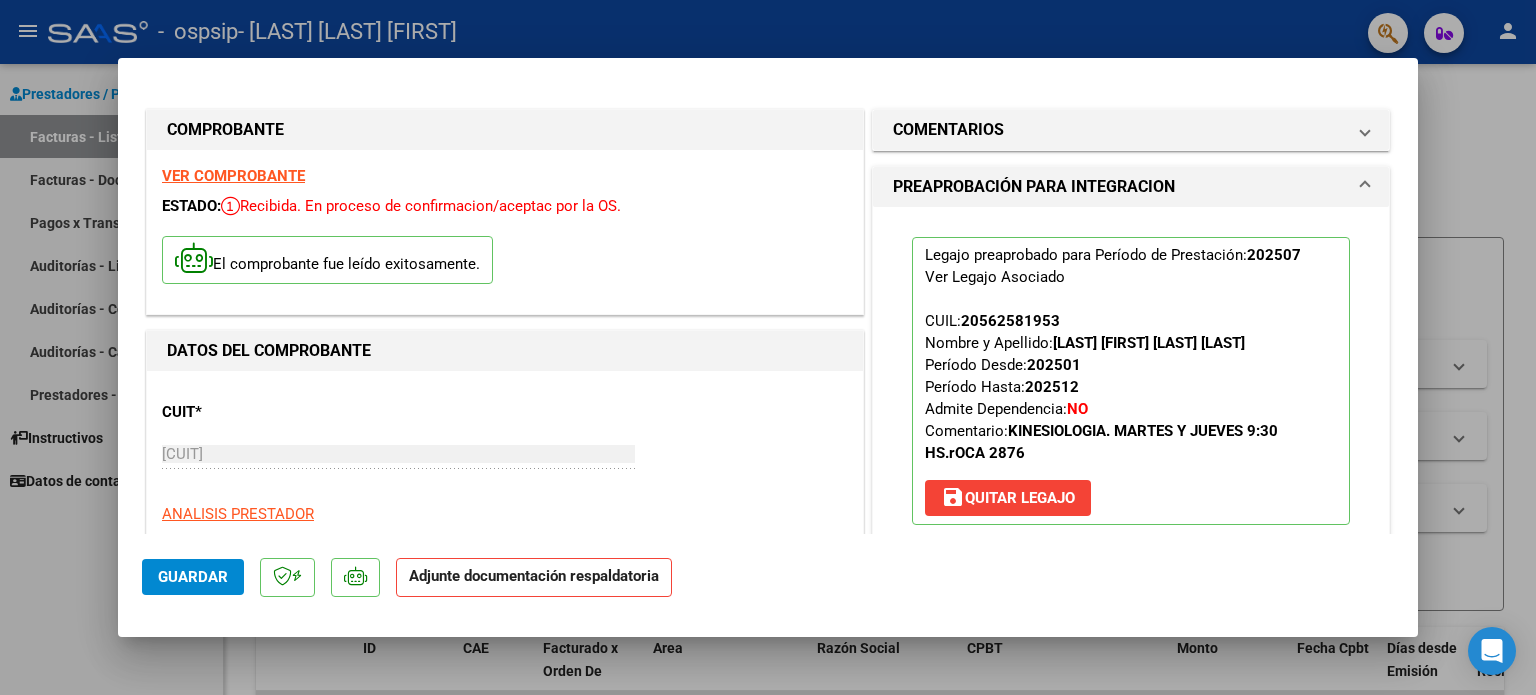 click on "Adjunte documentación respaldatoria" 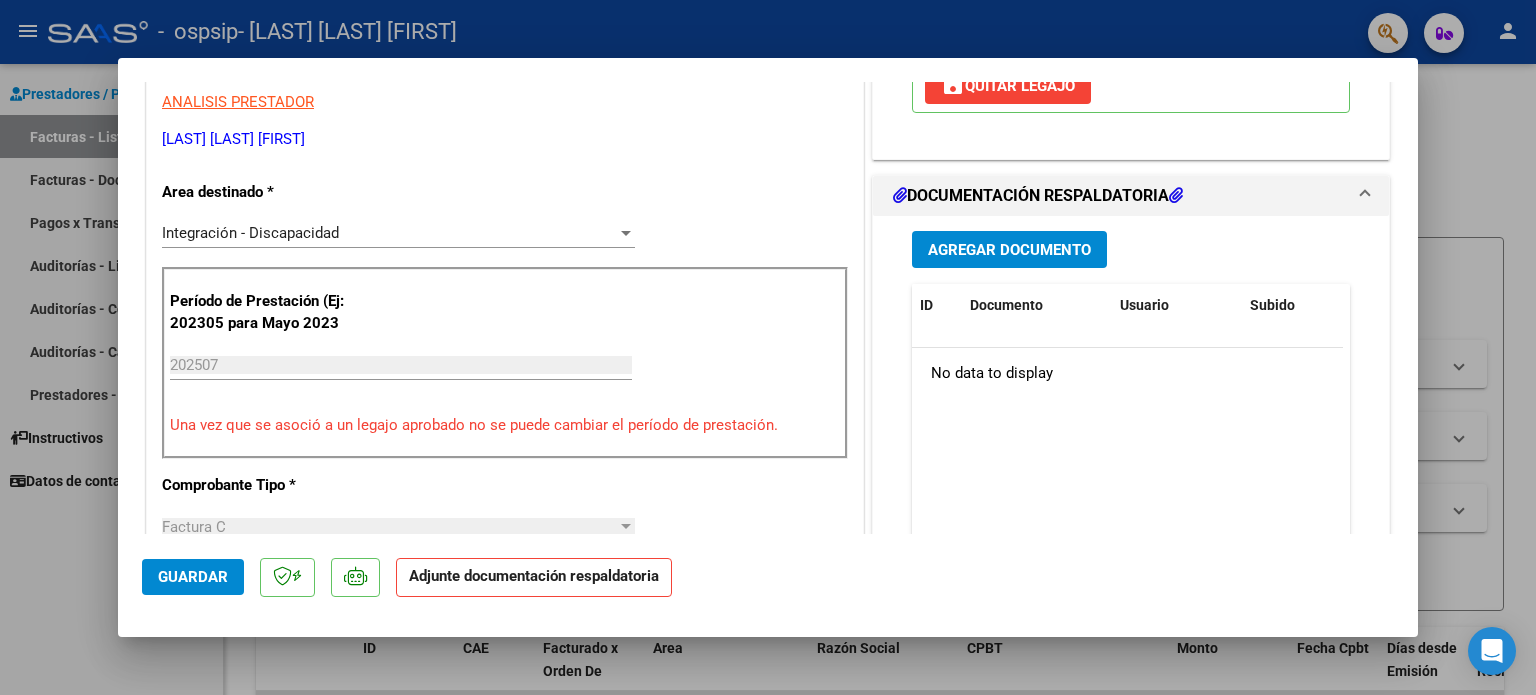 scroll, scrollTop: 413, scrollLeft: 0, axis: vertical 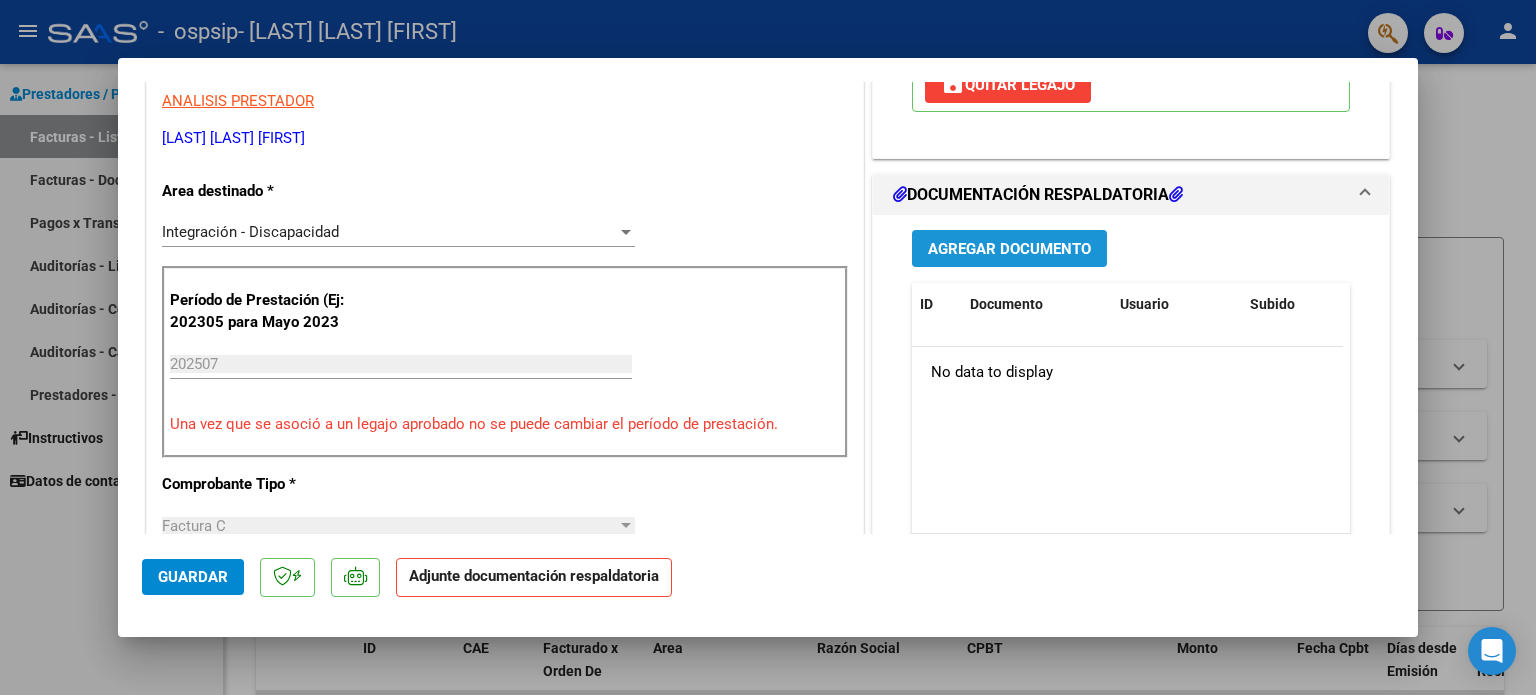 click on "Agregar Documento" at bounding box center [1009, 249] 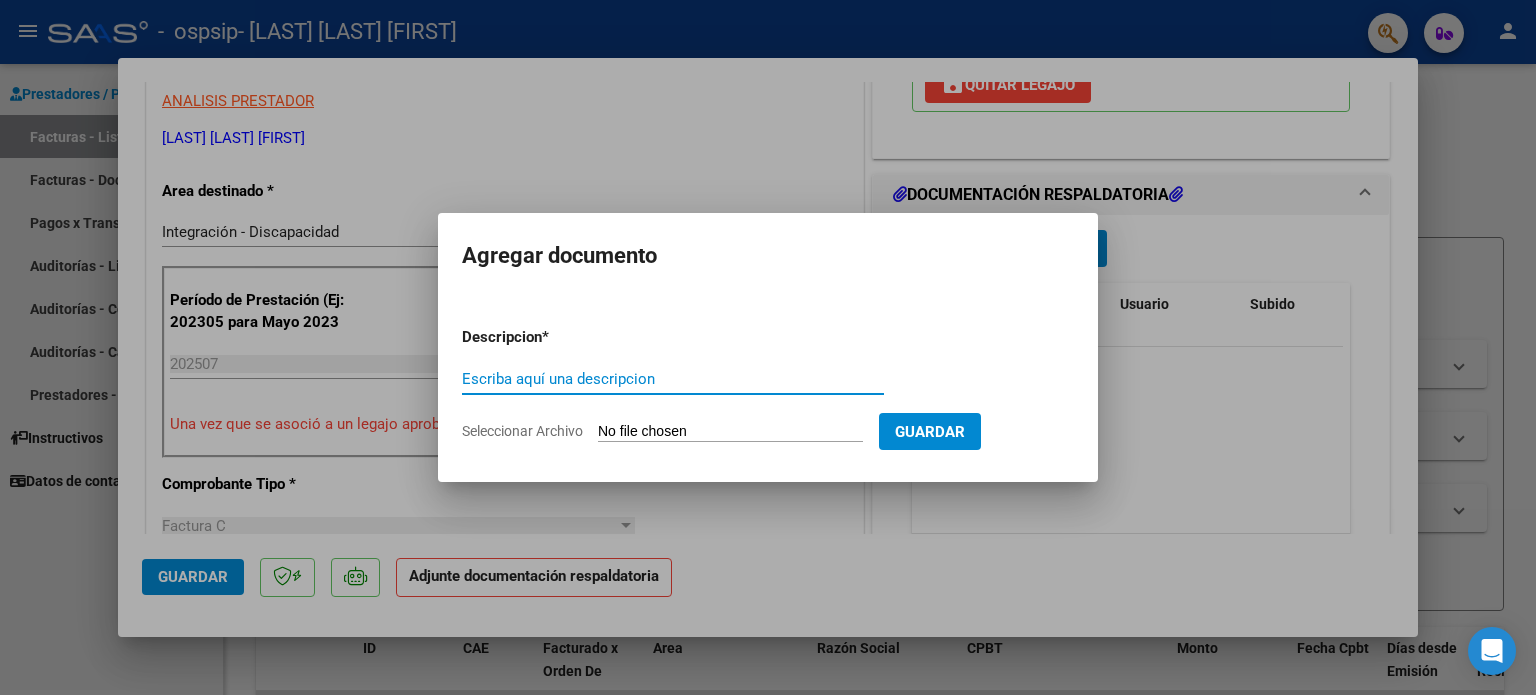 click on "Escriba aquí una descripcion" at bounding box center [673, 379] 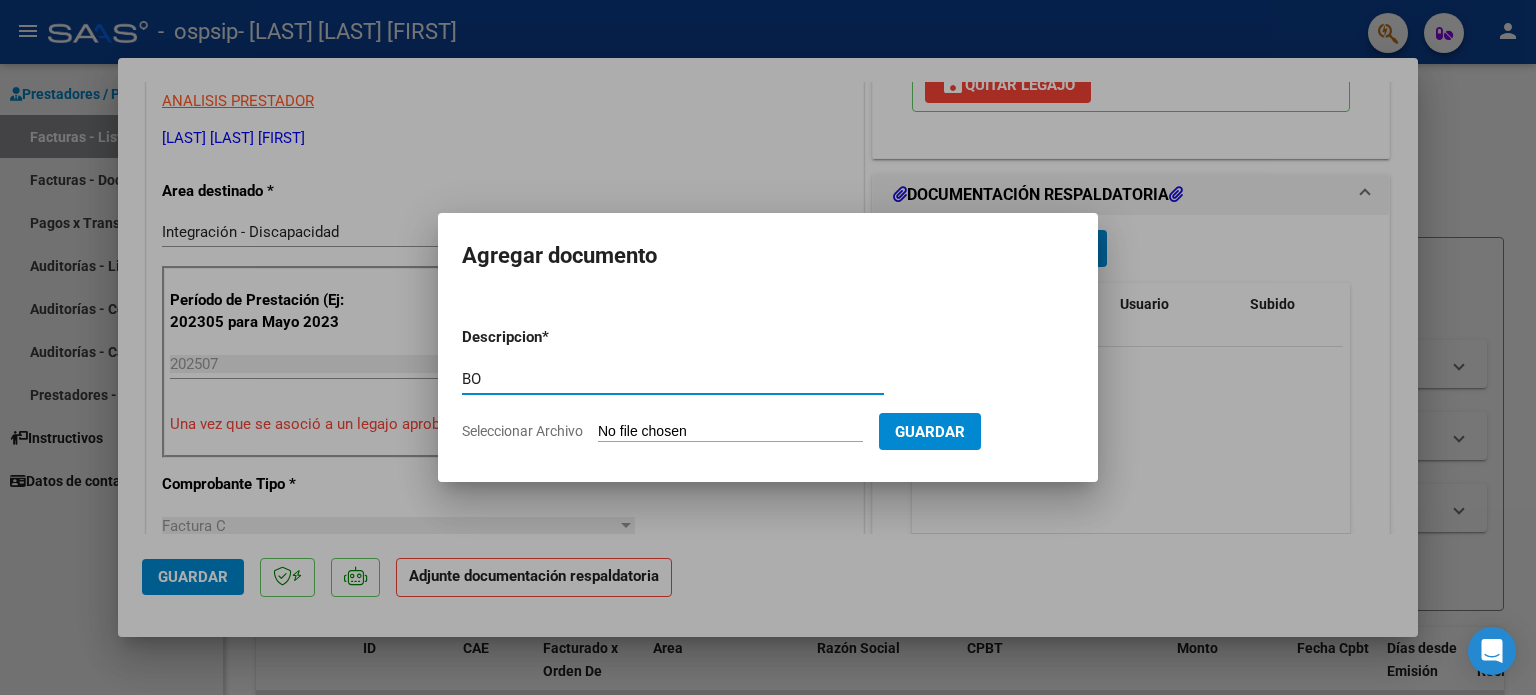 type on "B" 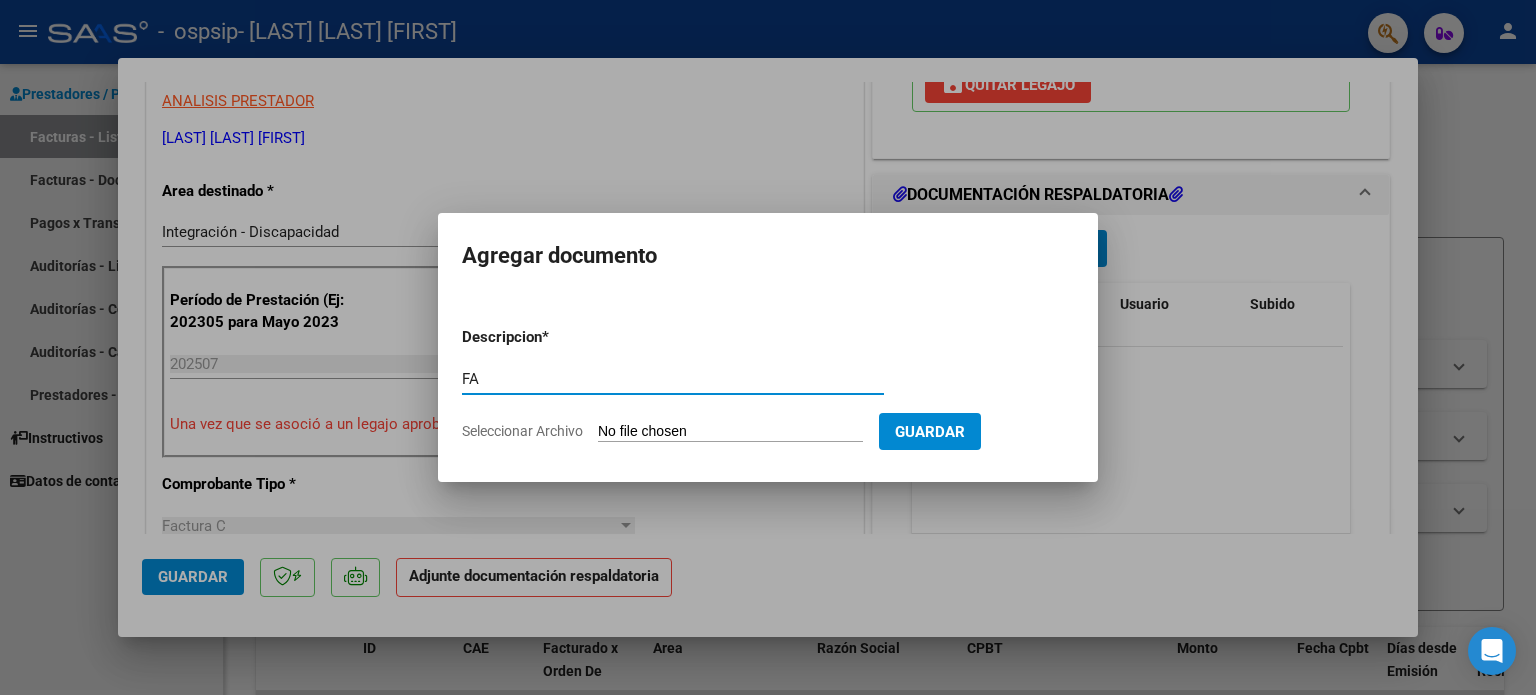 type on "F" 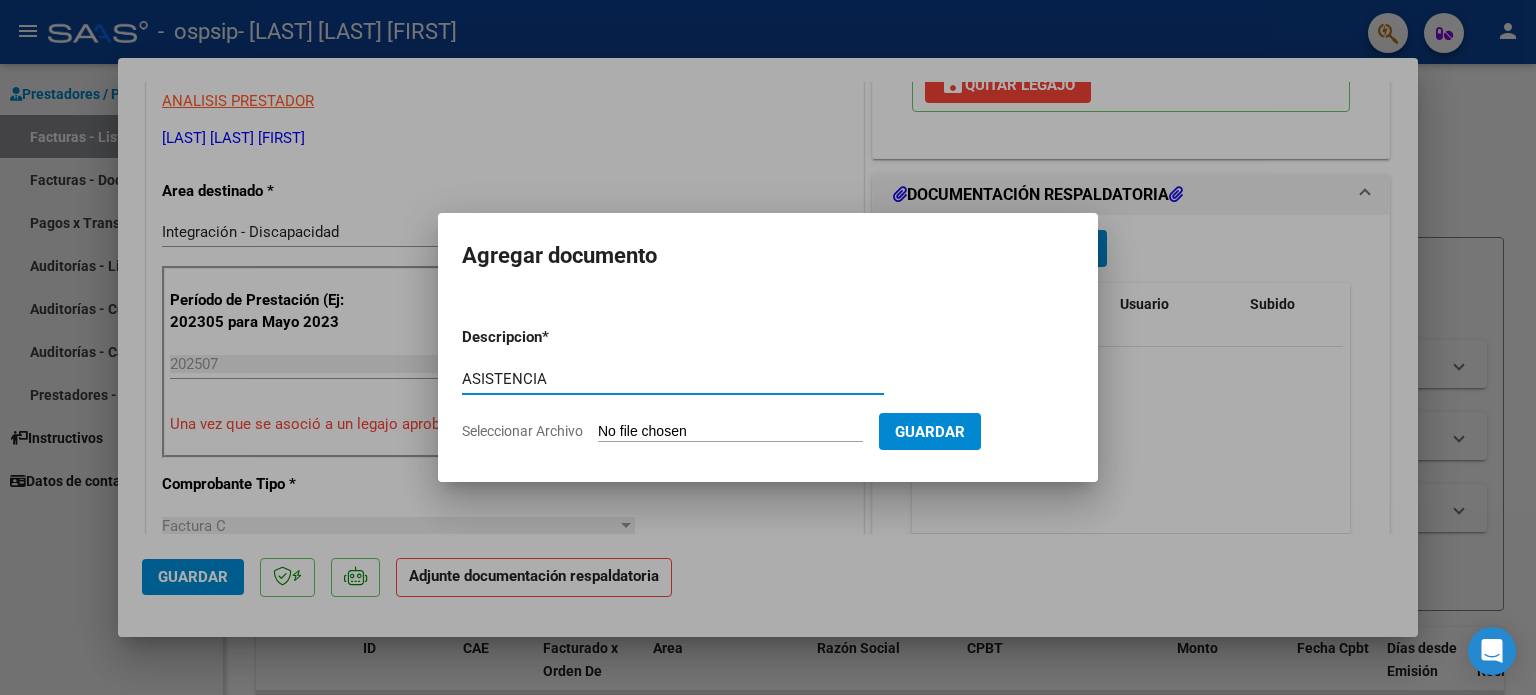 type on "ASISTENCIA" 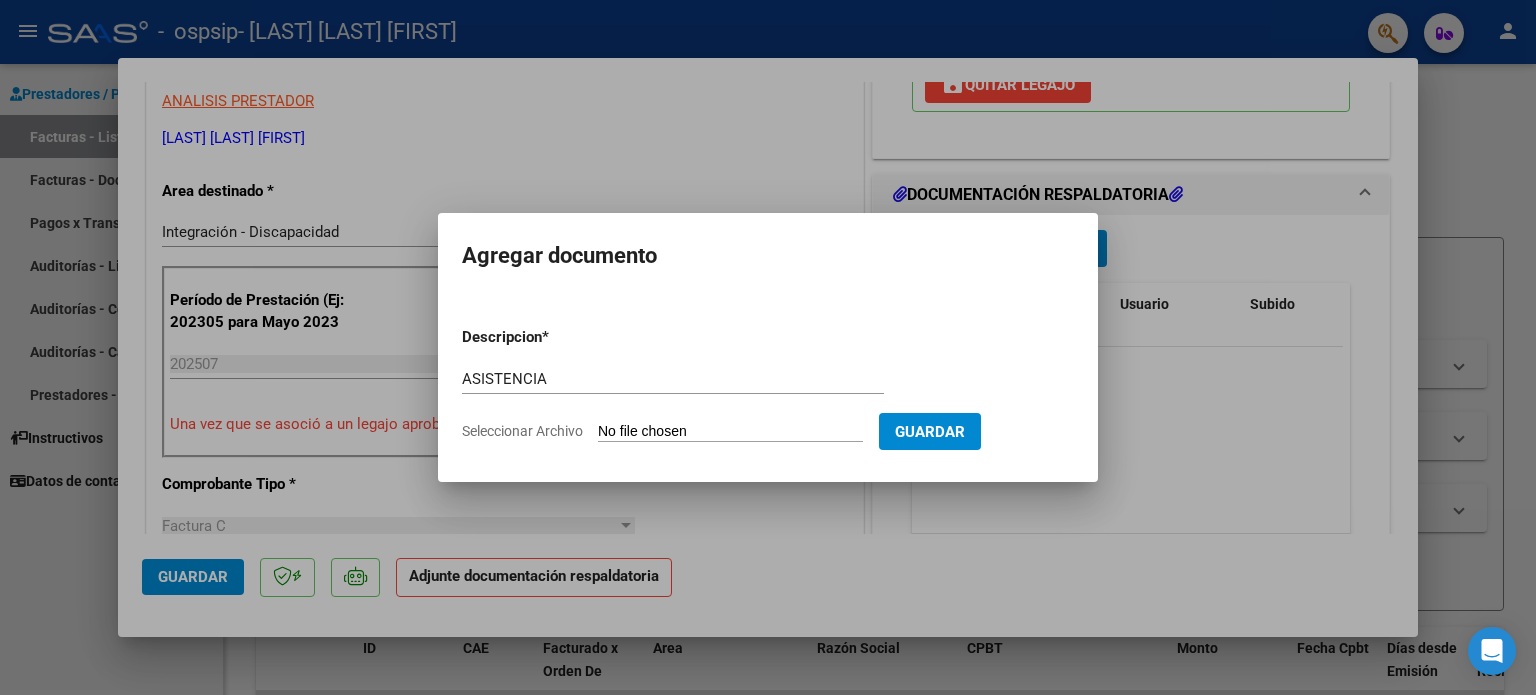 click on "Seleccionar Archivo" at bounding box center (730, 432) 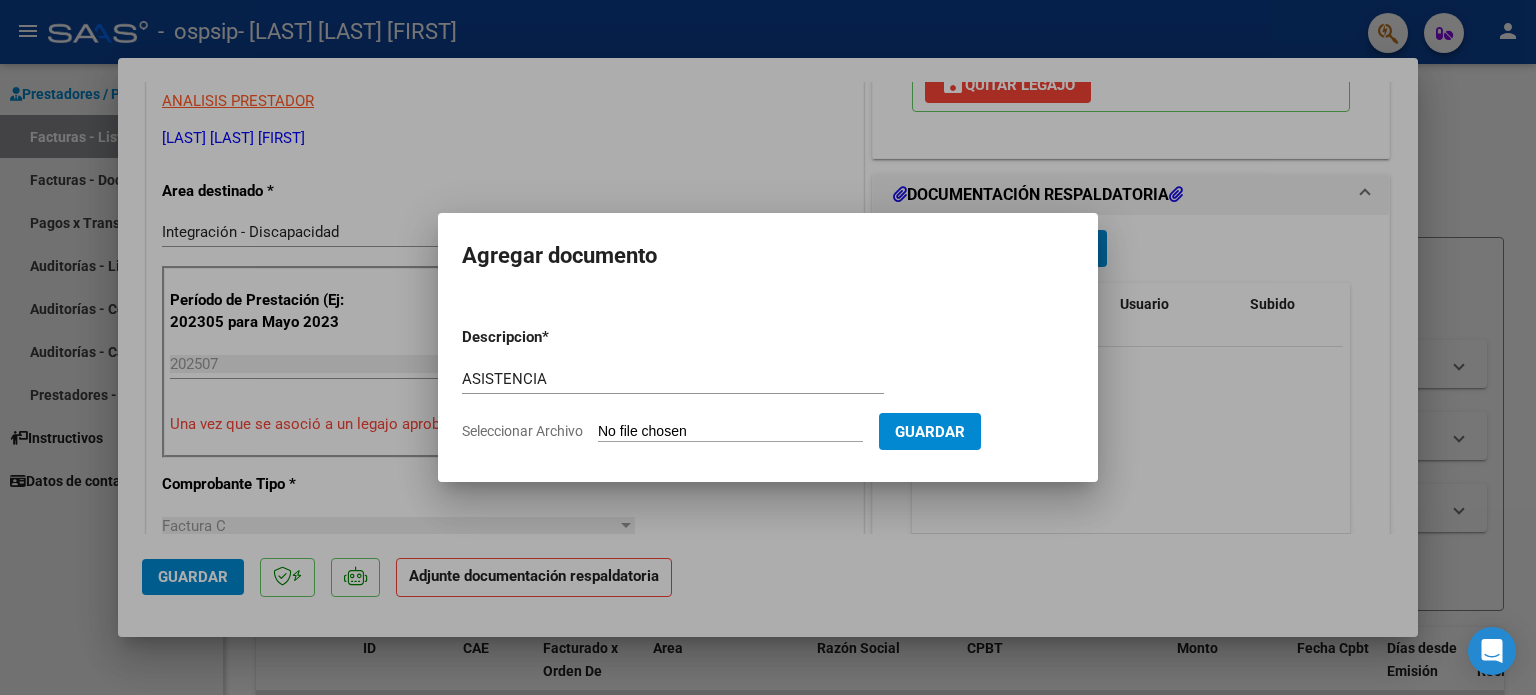 type on "C:\fakepath\[NAME].pdf" 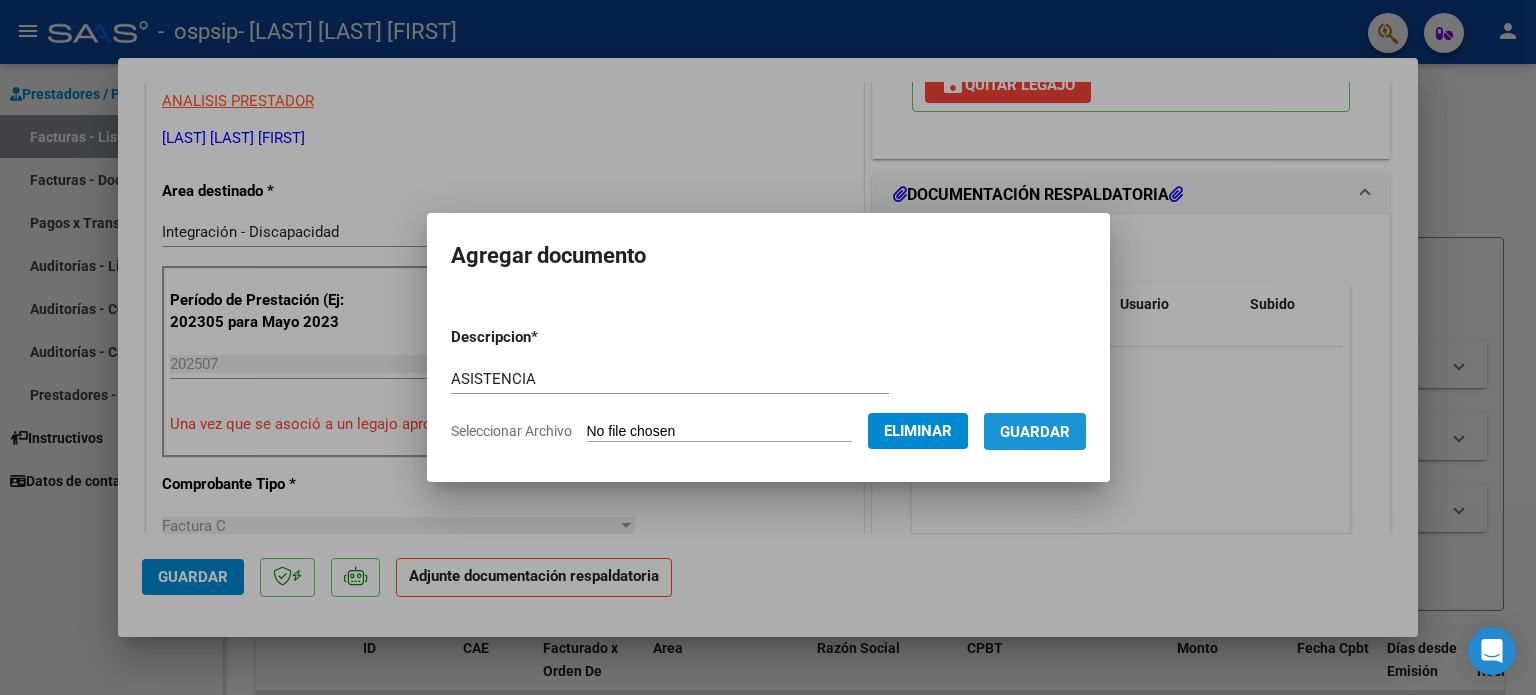 click on "Guardar" at bounding box center [1035, 432] 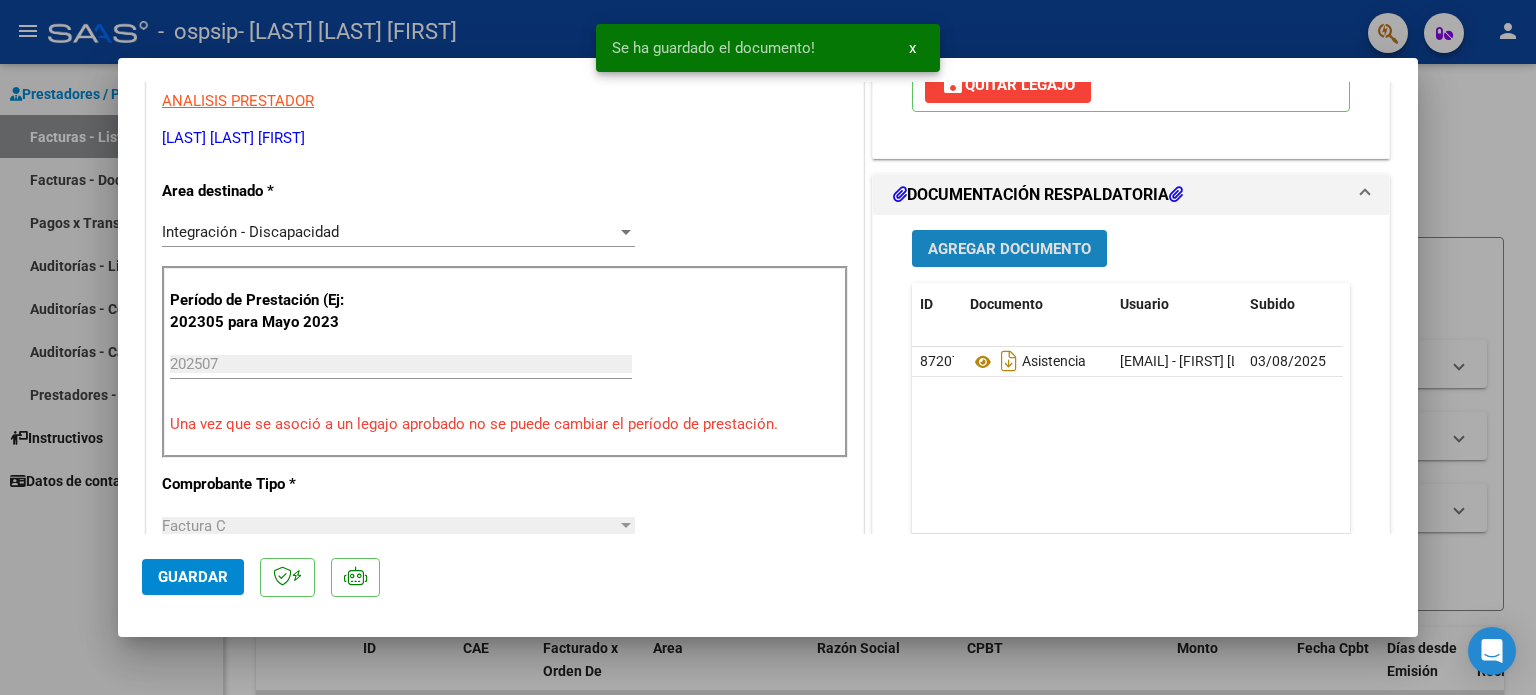 click on "Agregar Documento" at bounding box center [1009, 249] 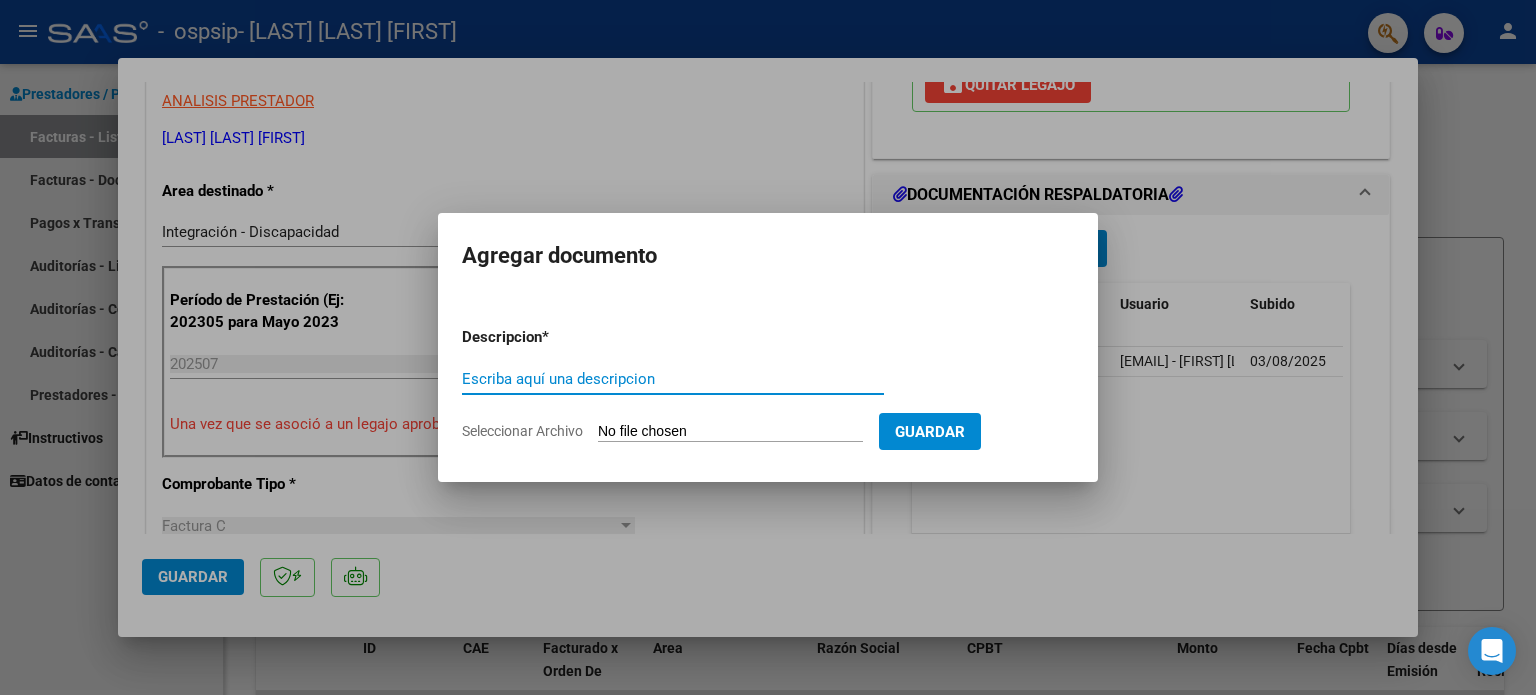 click on "Escriba aquí una descripcion" at bounding box center [673, 379] 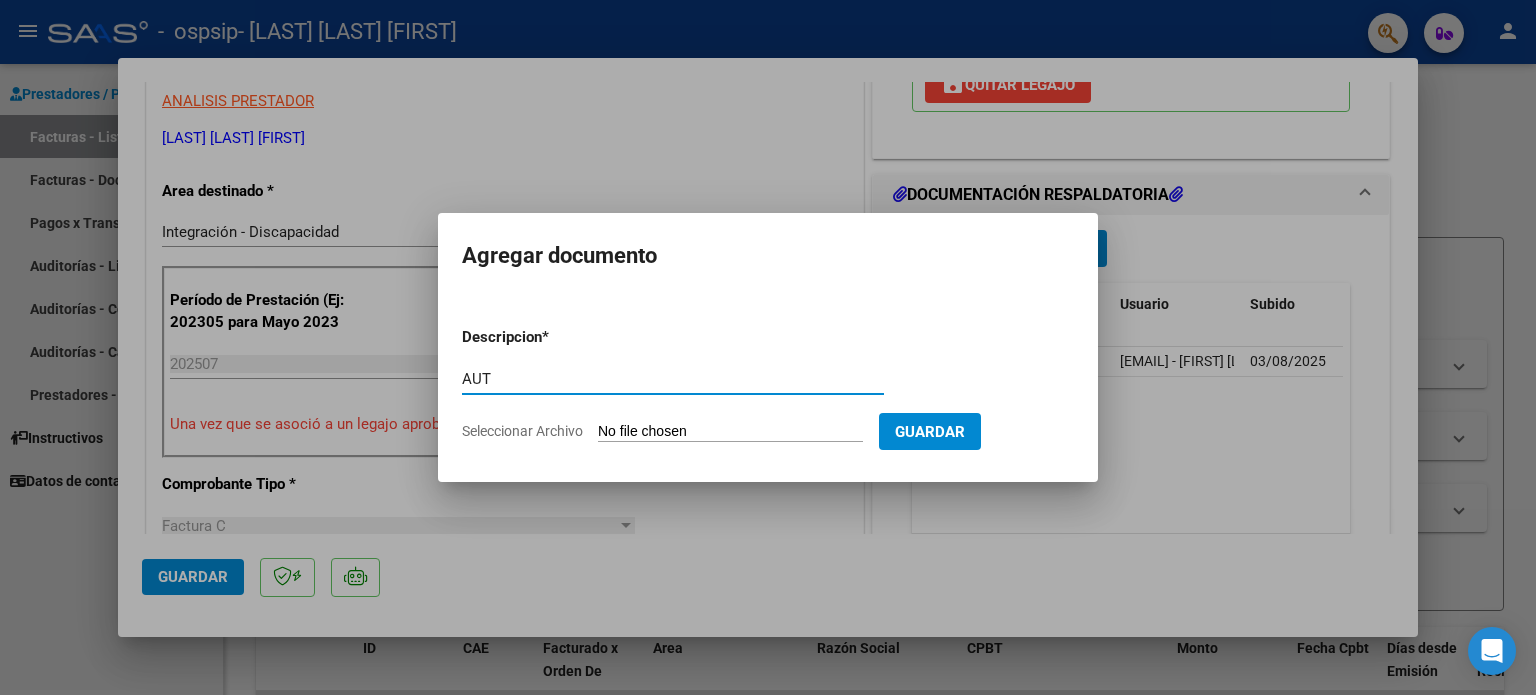 type on "AUT" 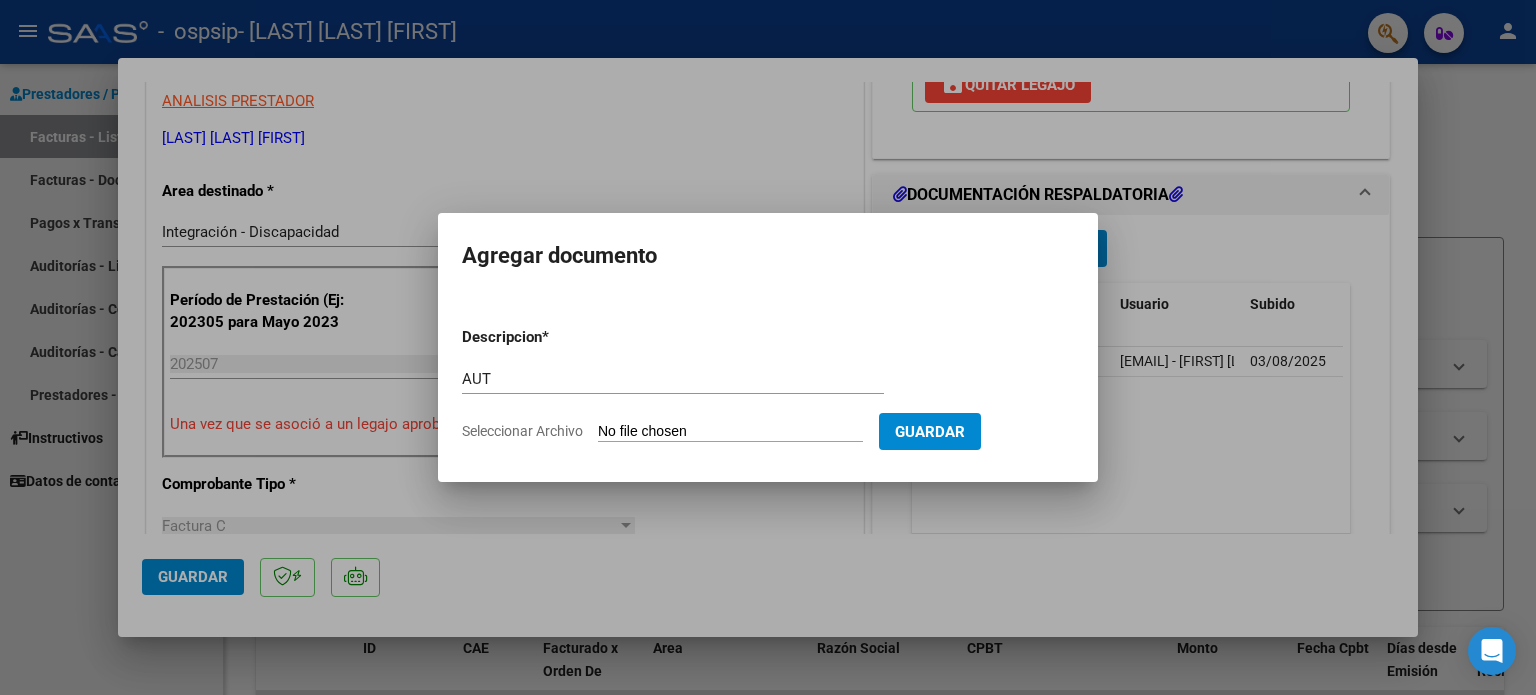 click on "Seleccionar Archivo" at bounding box center [730, 432] 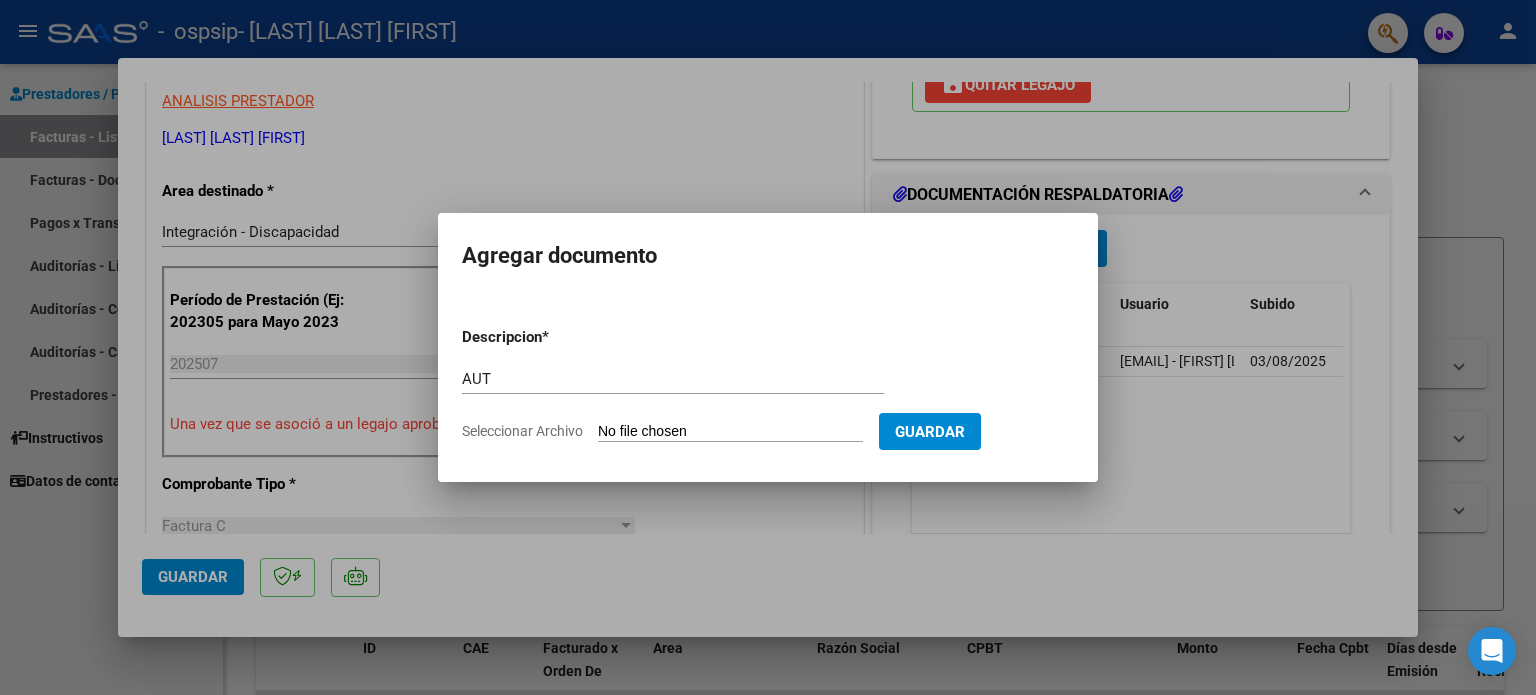 click on "Seleccionar Archivo" at bounding box center [730, 432] 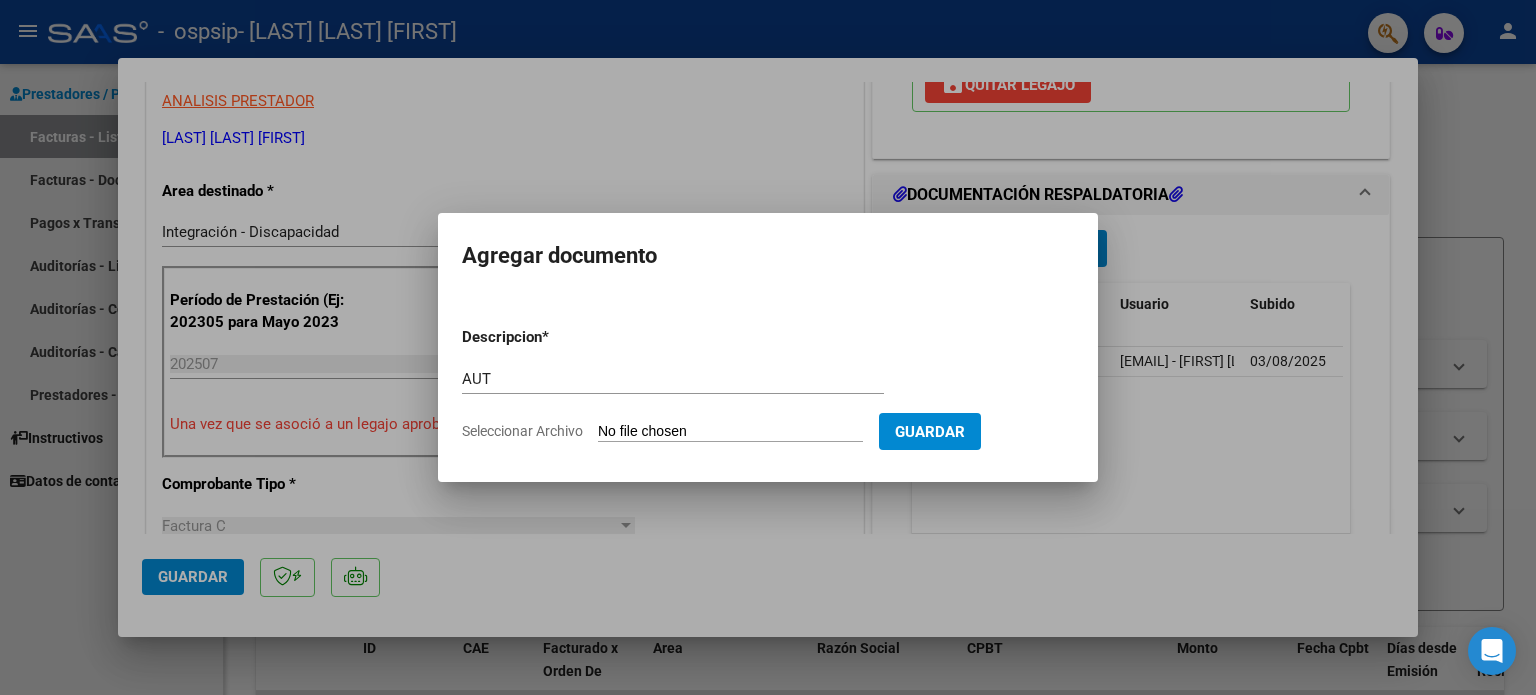 type on "C:\fakepath\AUTORIZACION.pdf" 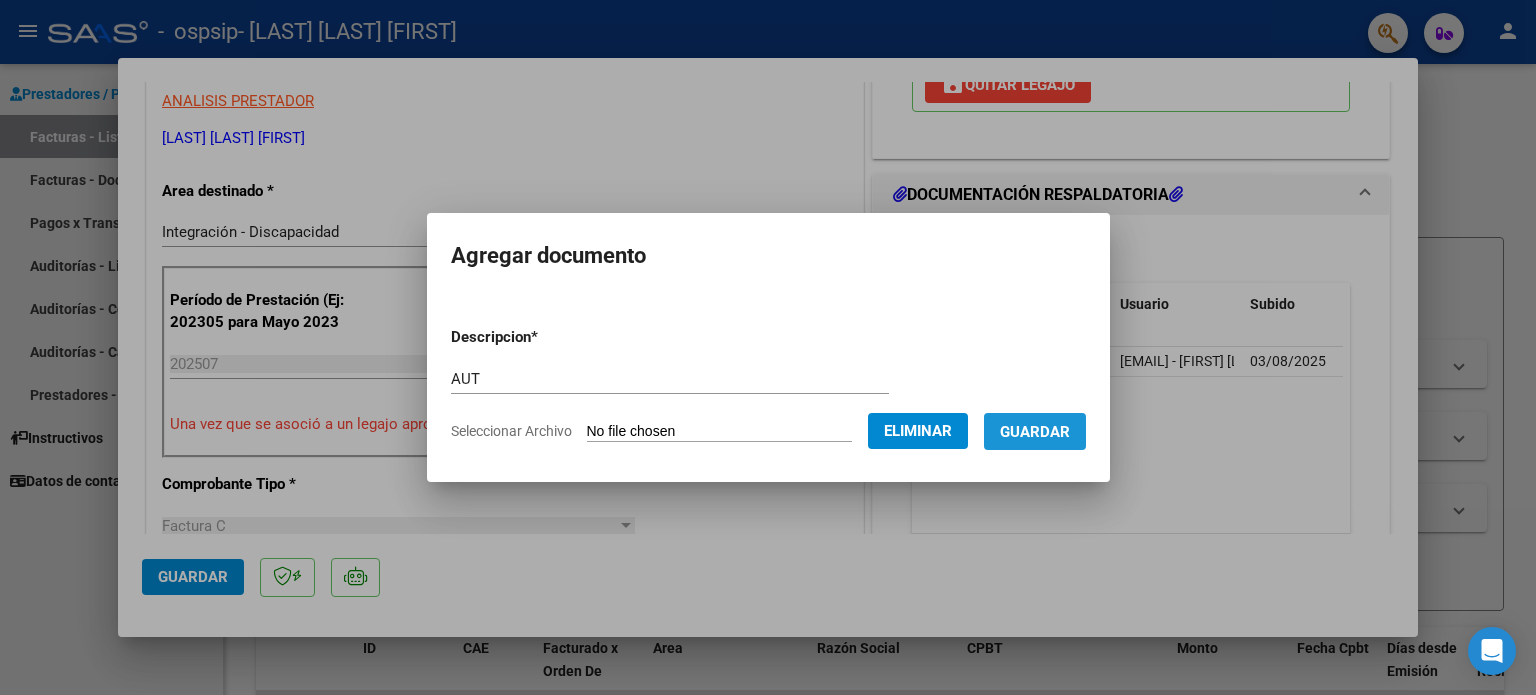 click on "Guardar" at bounding box center [1035, 432] 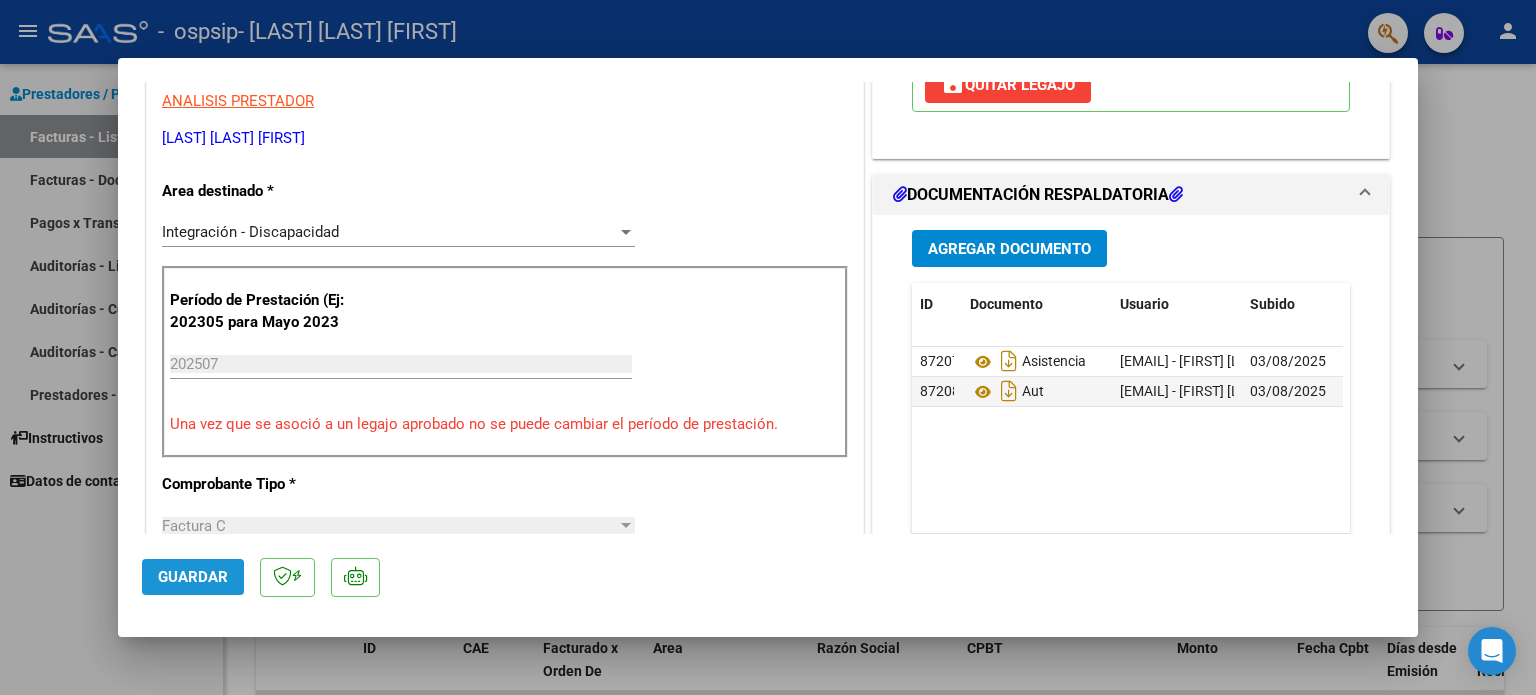 click on "Guardar" 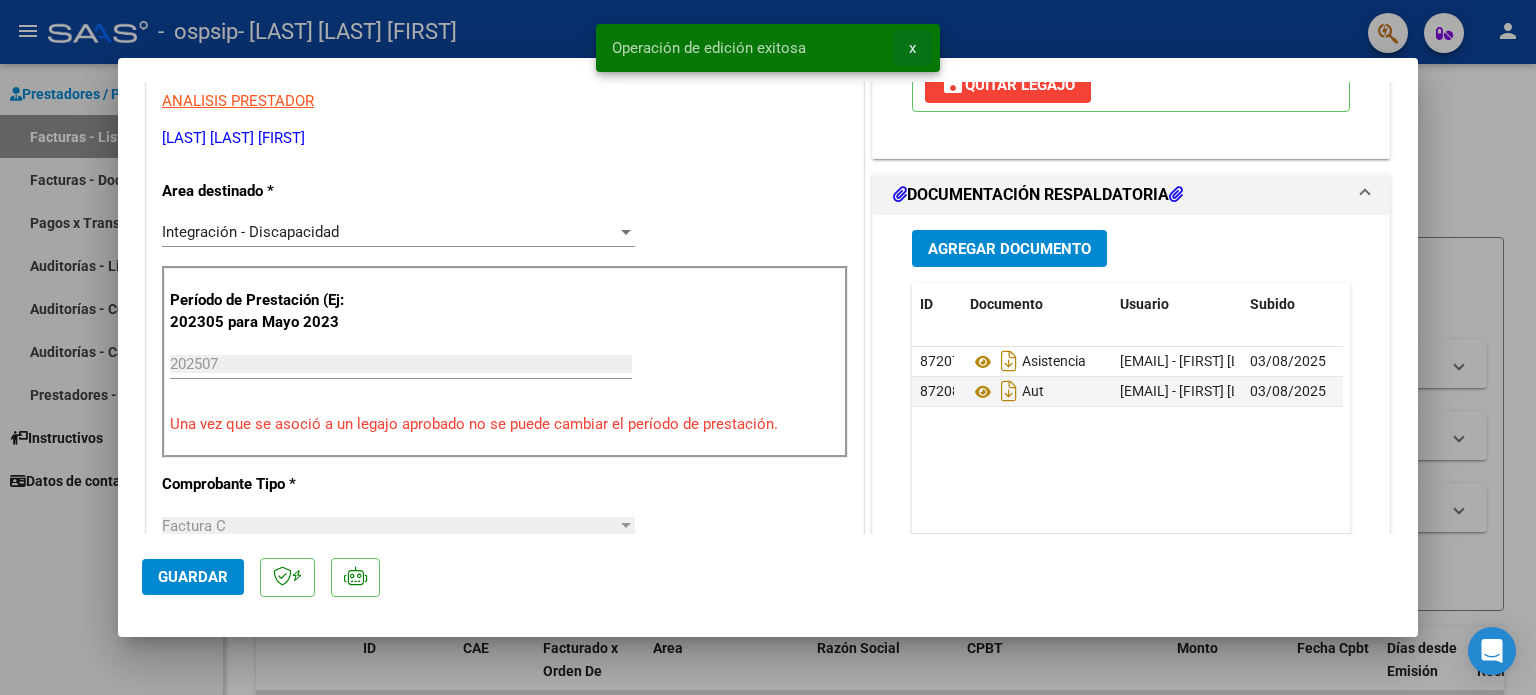 click on "x" at bounding box center (912, 48) 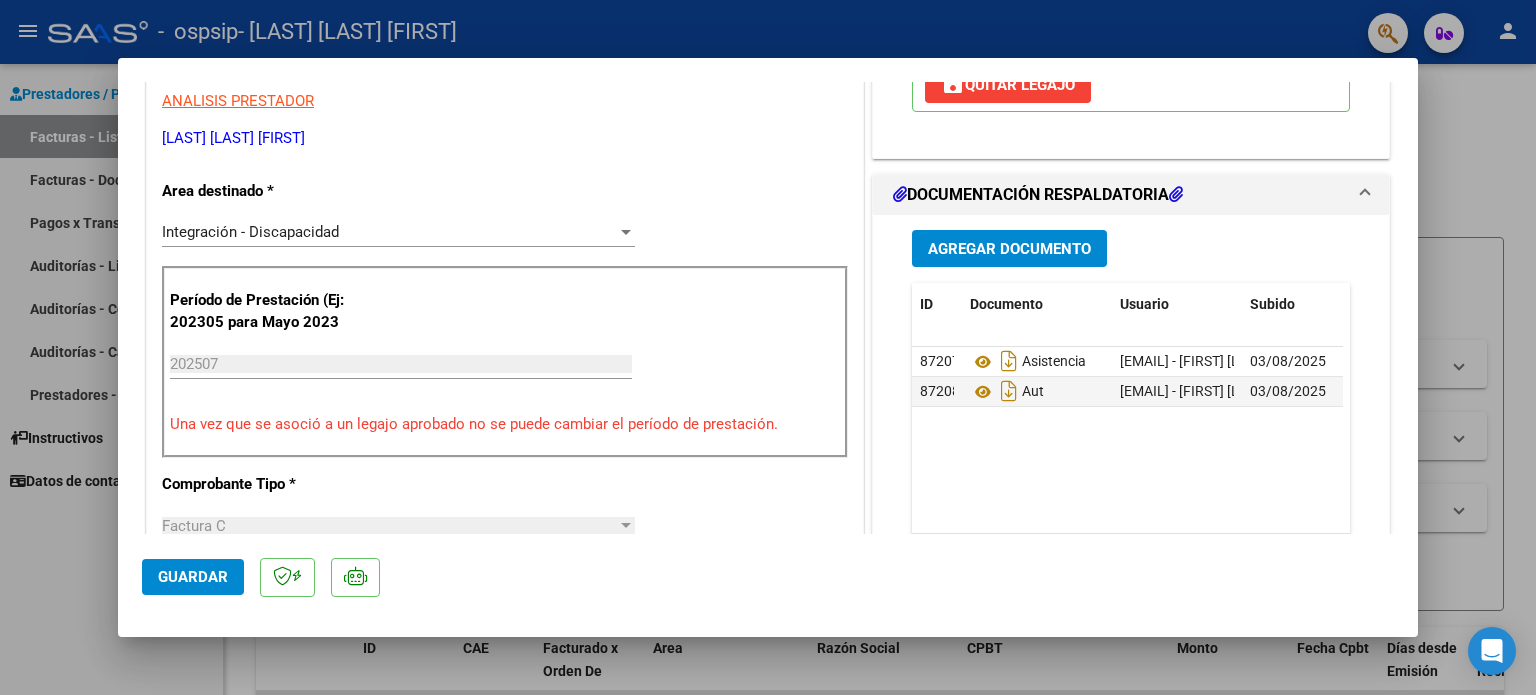 click at bounding box center [768, 347] 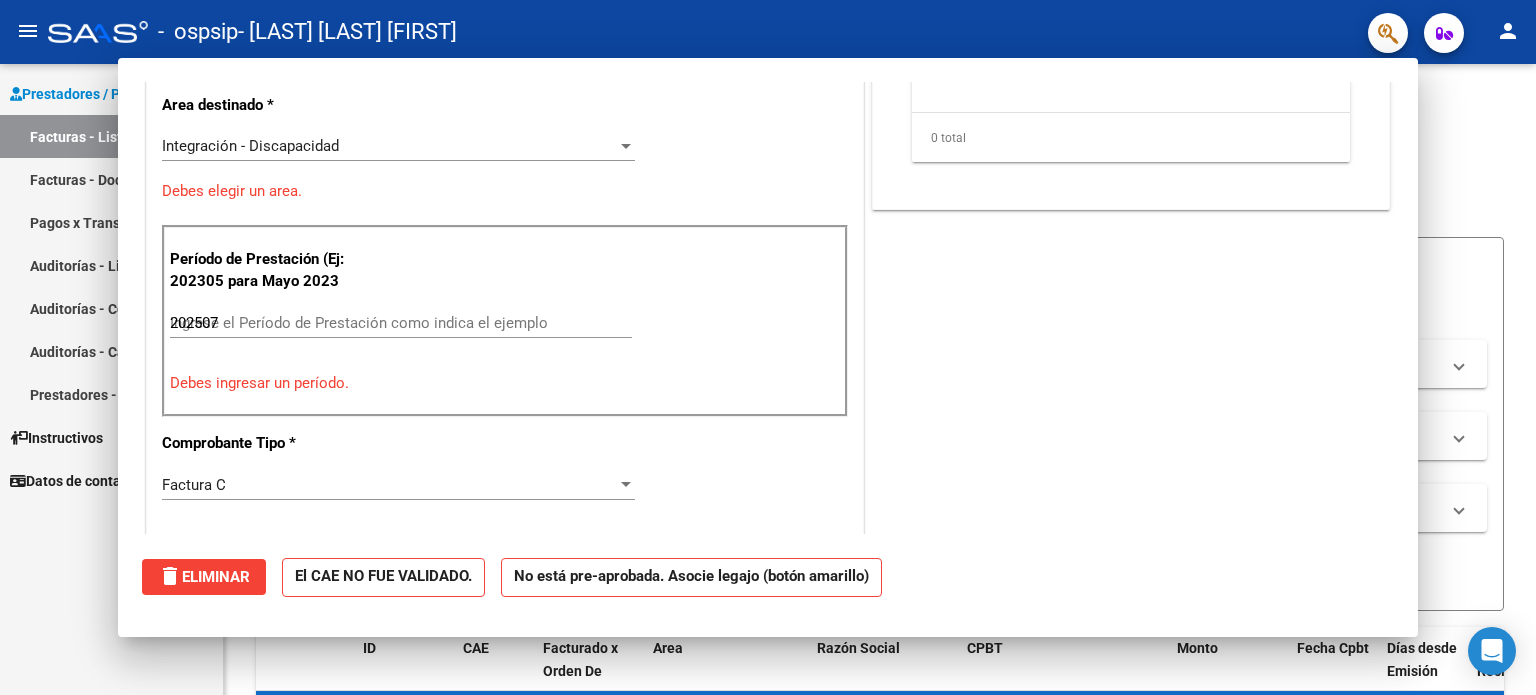 type 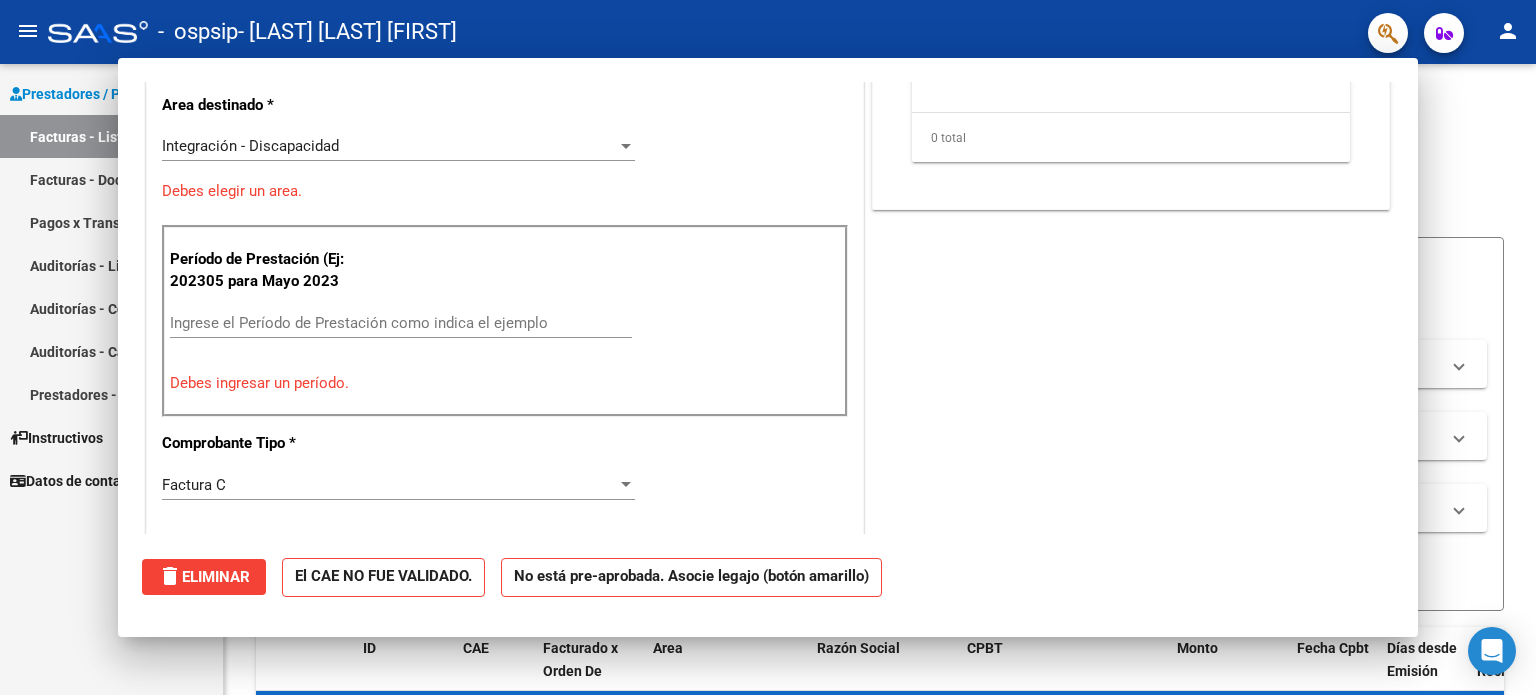 scroll, scrollTop: 327, scrollLeft: 0, axis: vertical 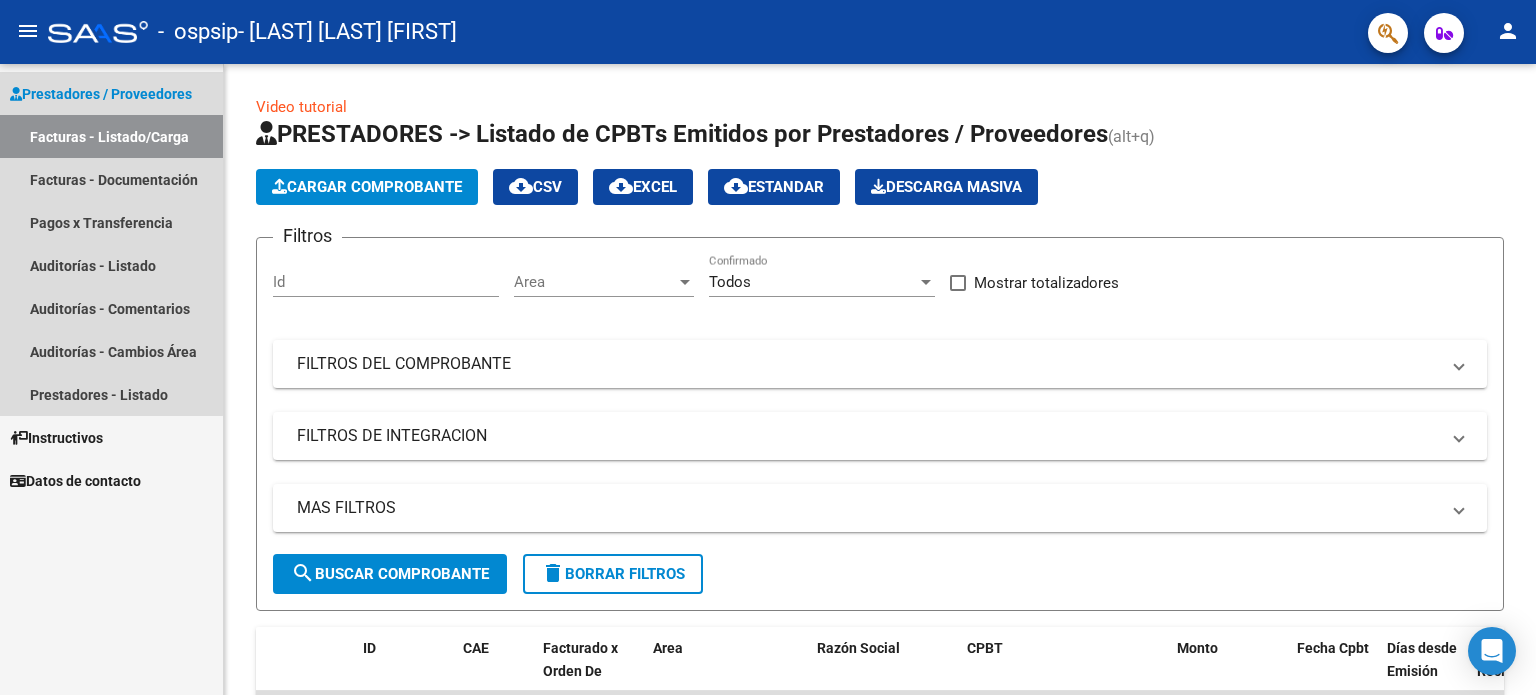 click on "Prestadores / Proveedores" at bounding box center [101, 94] 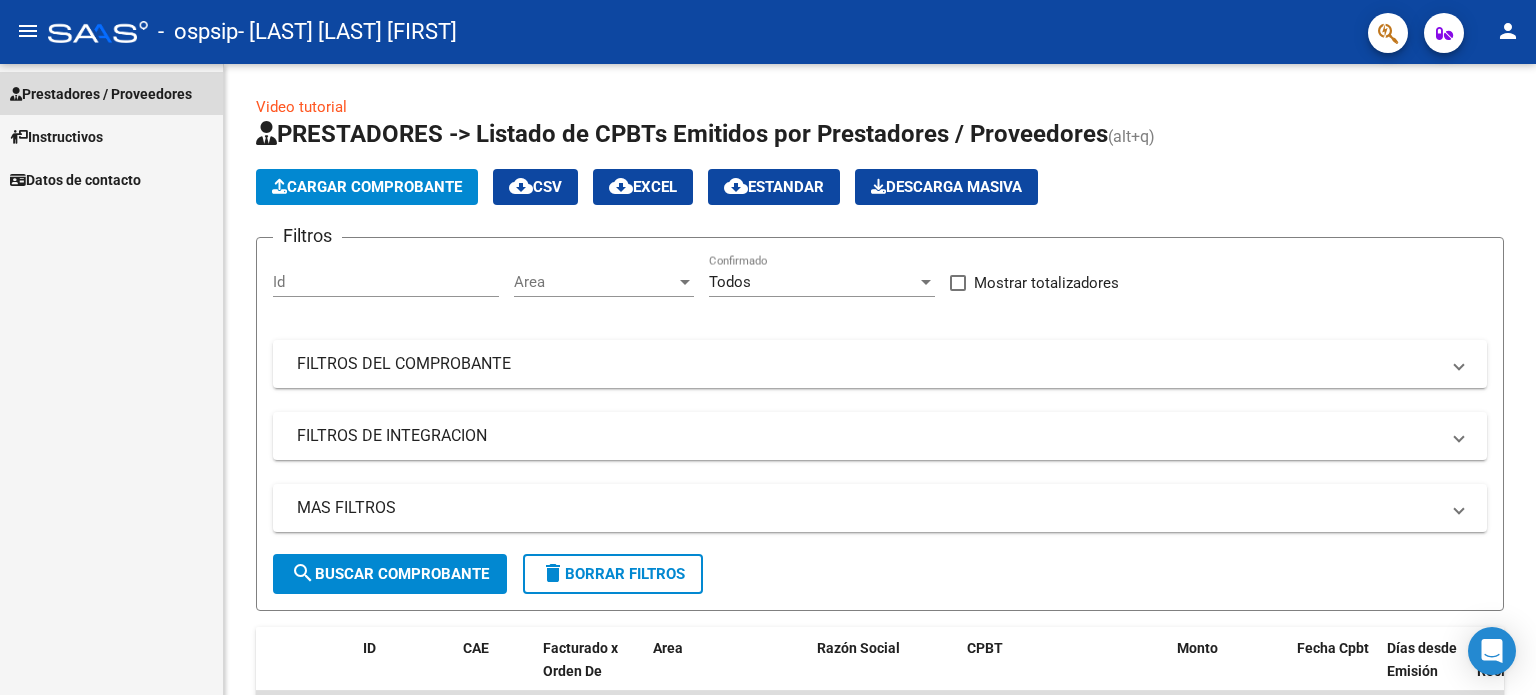 click on "Prestadores / Proveedores" at bounding box center [101, 94] 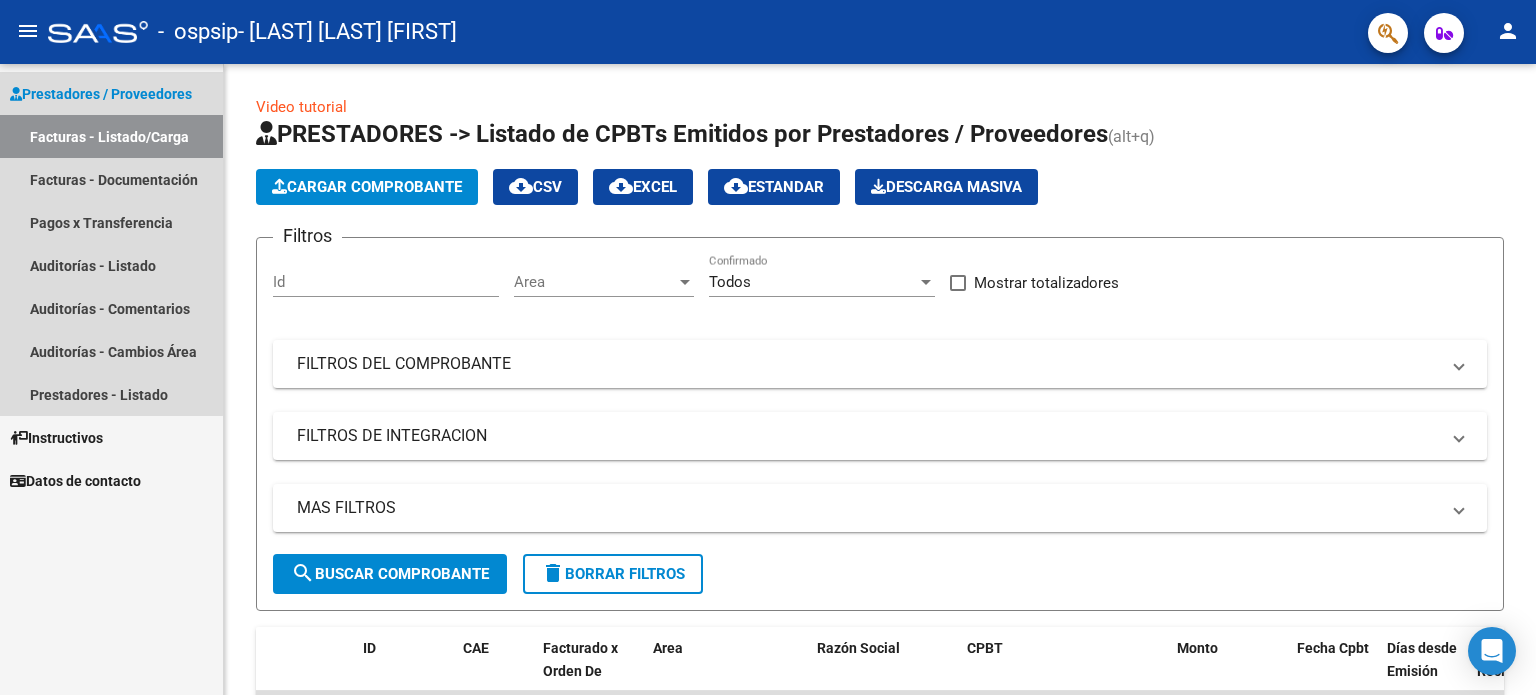 click on "Facturas - Listado/Carga" at bounding box center (111, 136) 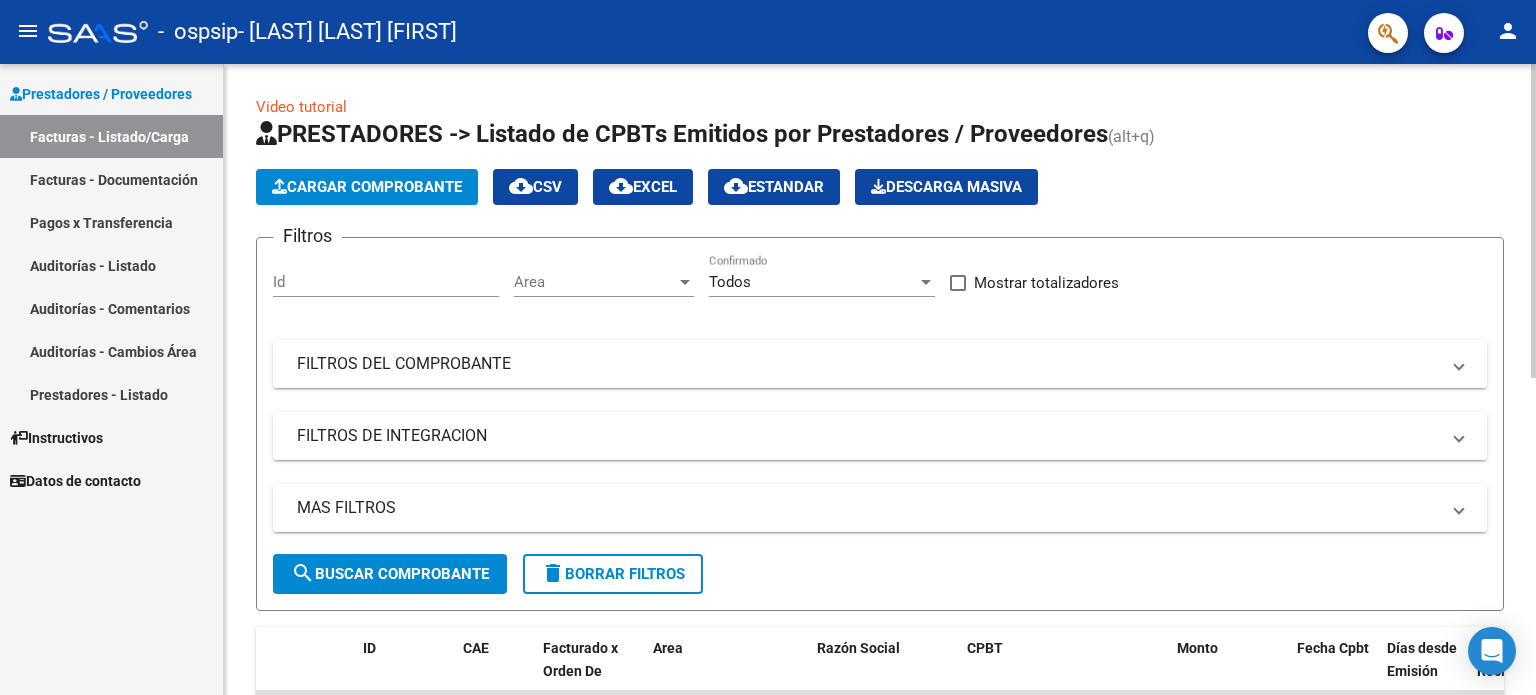 scroll, scrollTop: 631, scrollLeft: 0, axis: vertical 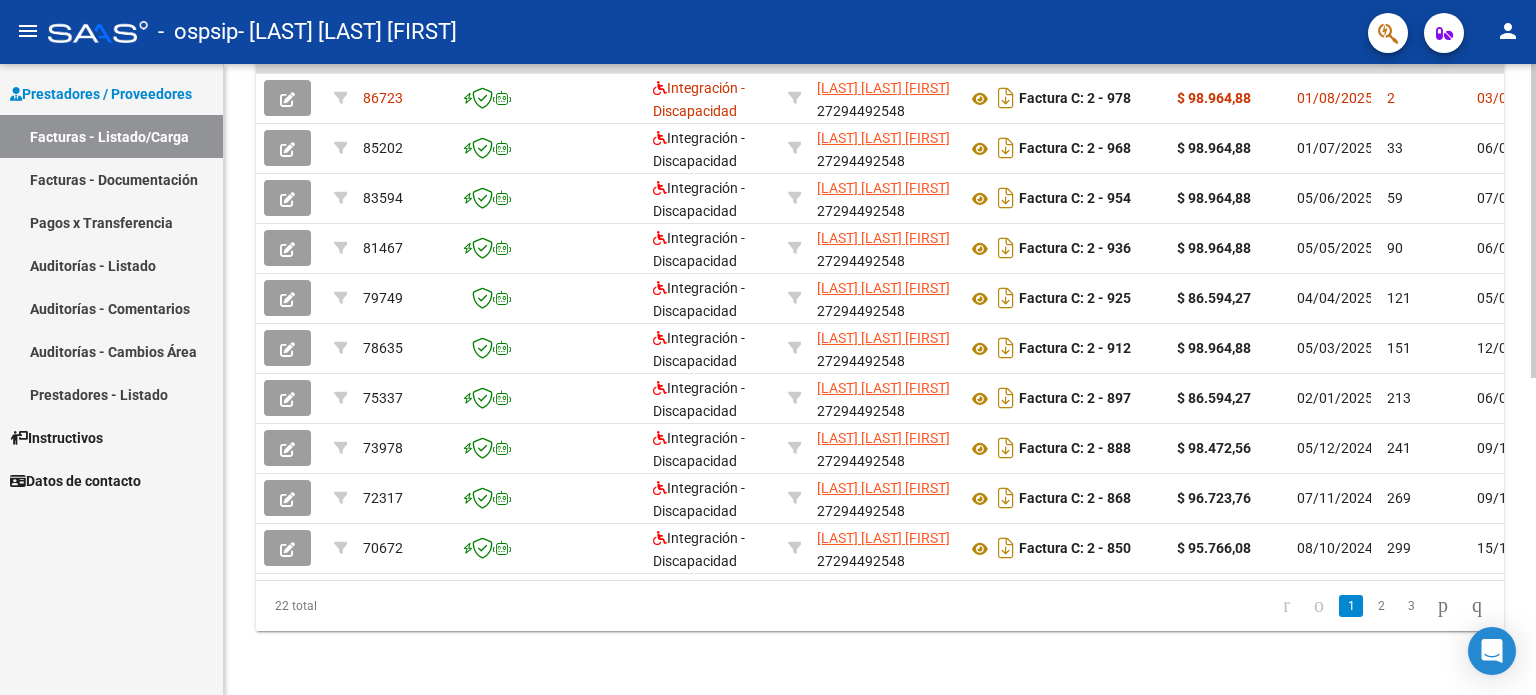 click 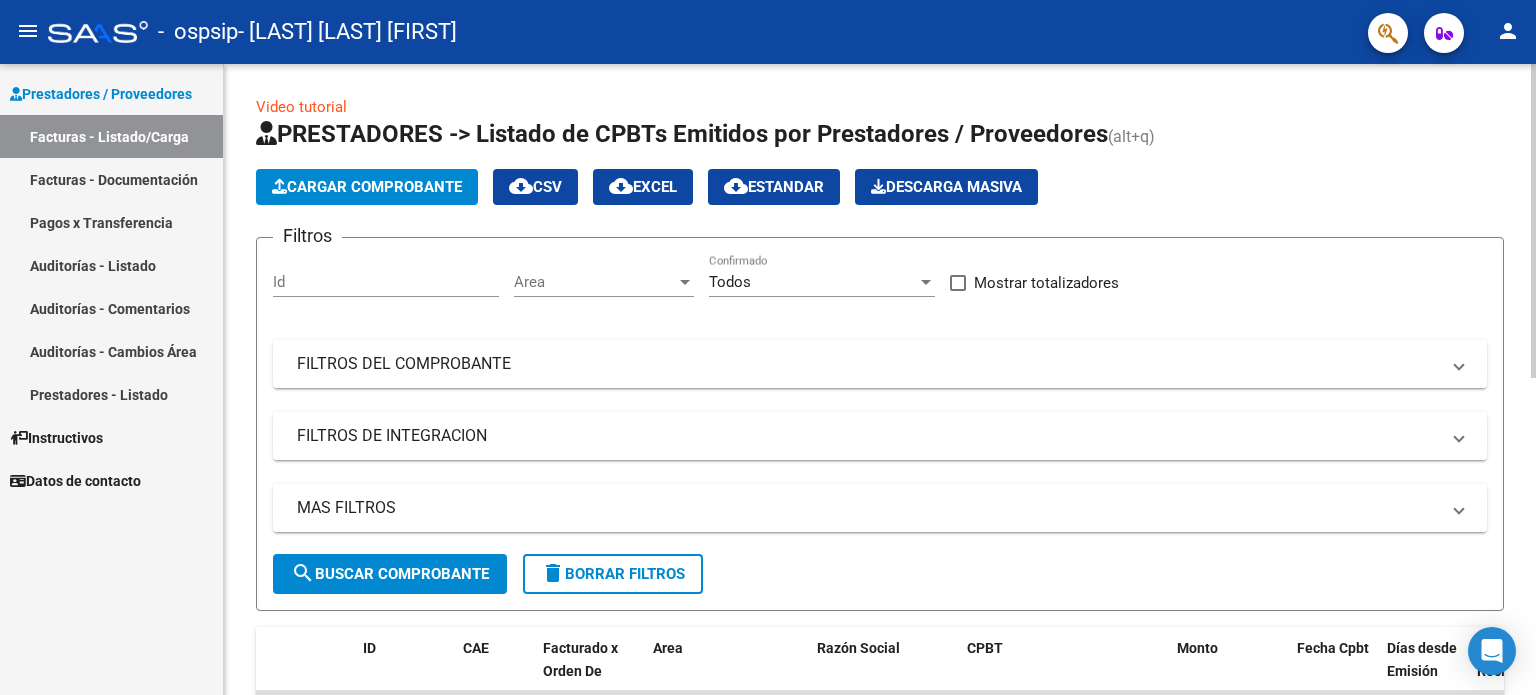 click 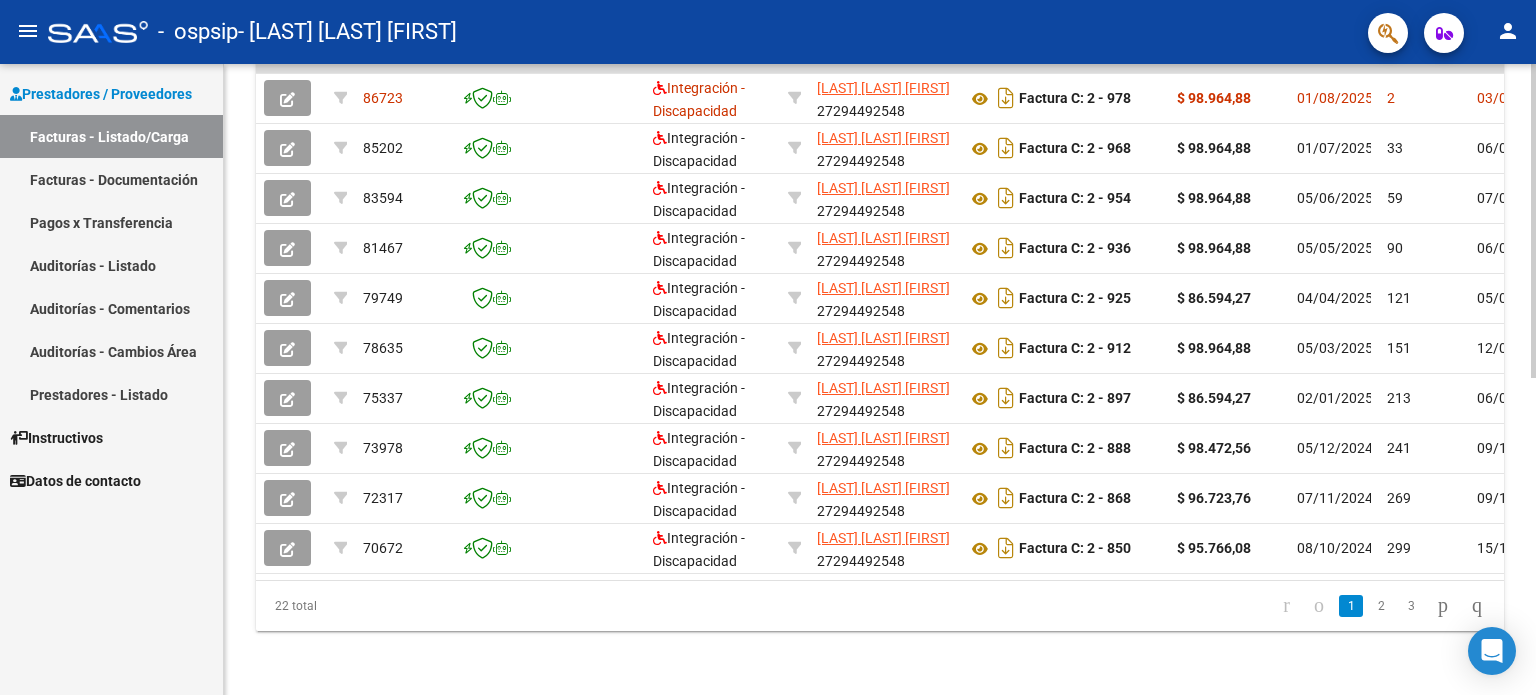 click 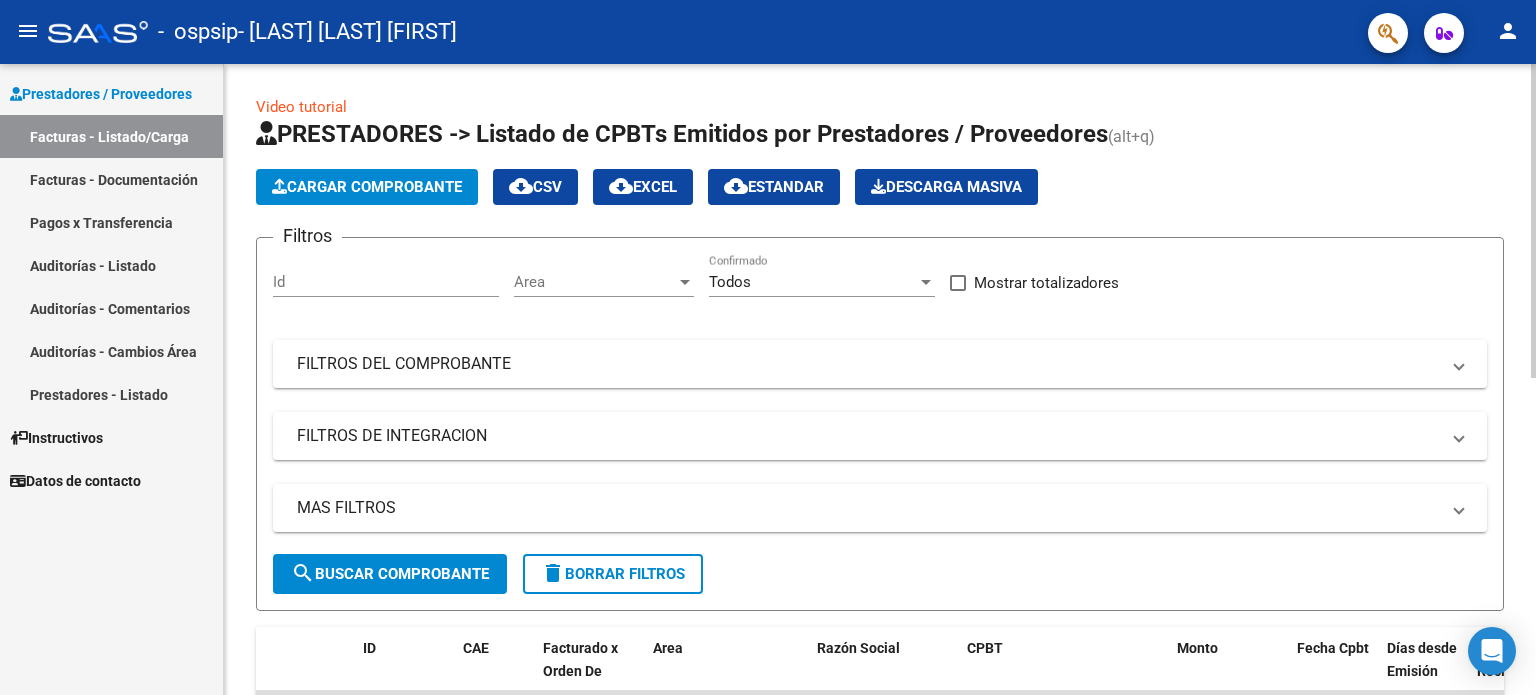 click 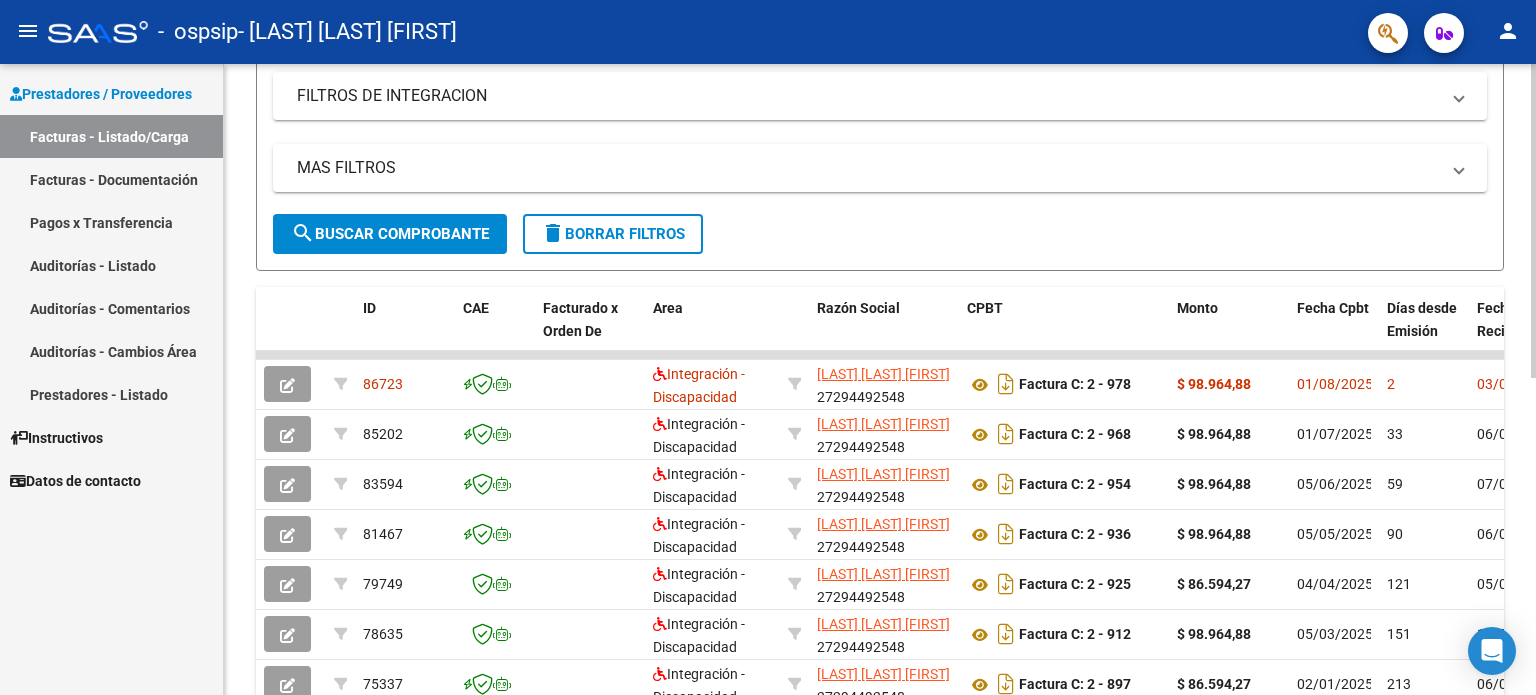 scroll, scrollTop: 373, scrollLeft: 0, axis: vertical 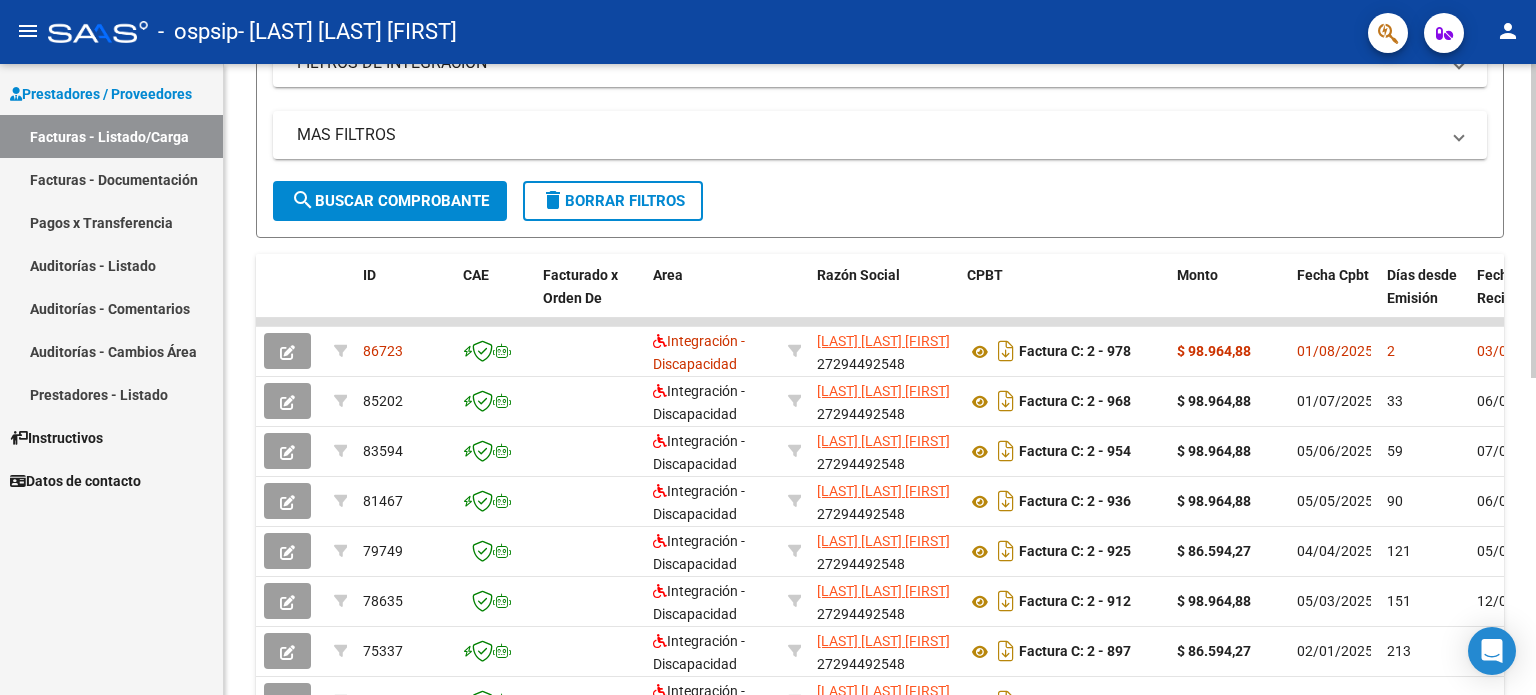 click on "Video tutorial   PRESTADORES -> Listado de CPBTs Emitidos por Prestadores / Proveedores (alt+q)   Cargar Comprobante
cloud_download  CSV  cloud_download  EXCEL  cloud_download  Estandar   Descarga Masiva
Filtros Id Area Area Todos Confirmado   Mostrar totalizadores   FILTROS DEL COMPROBANTE  Comprobante Tipo Comprobante Tipo Start date – End date Fec. Comprobante Desde / Hasta Días Emisión Desde(cant. días) Días Emisión Hasta(cant. días) CUIT / Razón Social Pto. Venta Nro. Comprobante Código SSS CAE Válido CAE Válido Todos Cargado Módulo Hosp. Todos Tiene facturacion Apócrifa Hospital Refes  FILTROS DE INTEGRACION  Período De Prestación Campos del Archivo de Rendición Devuelto x SSS (dr_envio) Todos Rendido x SSS (dr_envio) Tipo de Registro Tipo de Registro Período Presentación Período Presentación Campos del Legajo Asociado (preaprobación) Afiliado Legajo (cuil/nombre) Todos Solo facturas preaprobadas  MAS FILTROS  Todos Con Doc. Respaldatoria Todos Con Trazabilidad Todos – – 2" 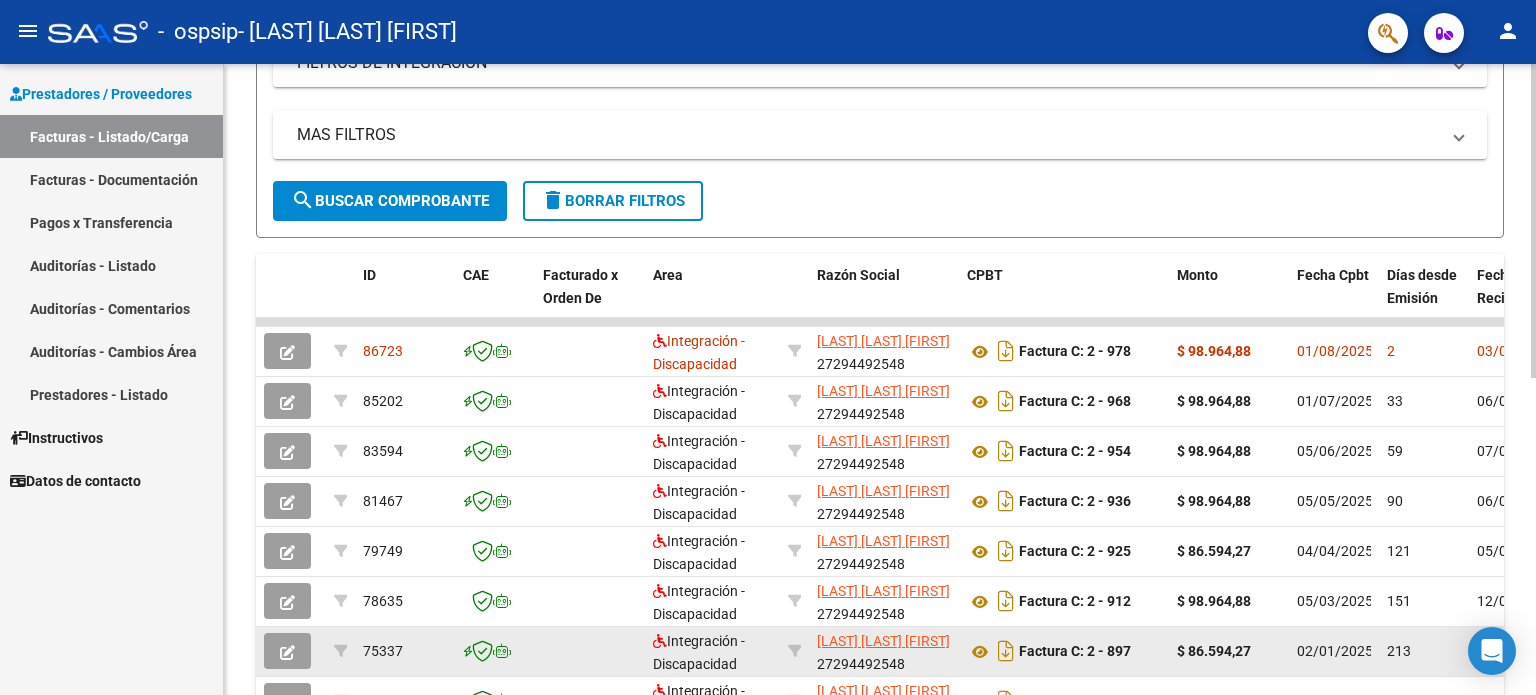 drag, startPoint x: 1294, startPoint y: 643, endPoint x: 1285, endPoint y: 635, distance: 12.0415945 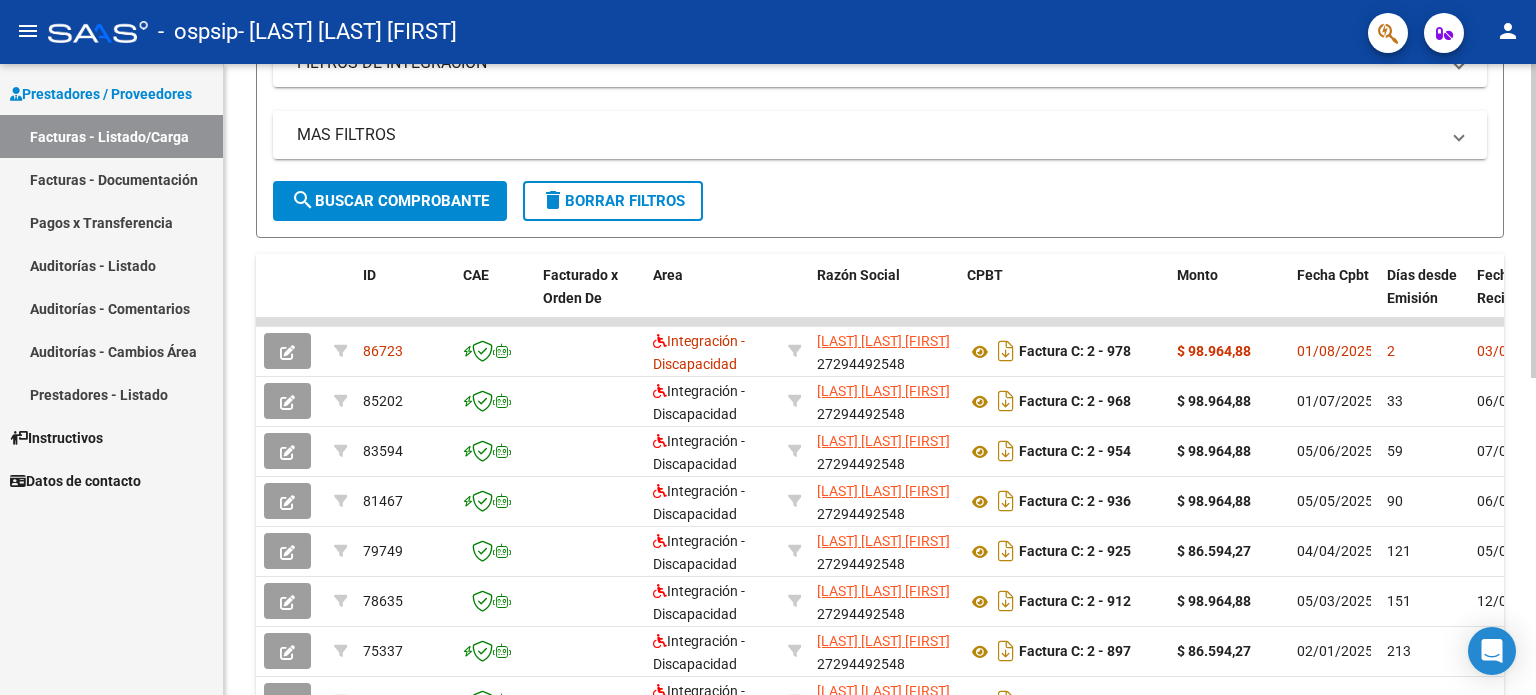 scroll, scrollTop: 638, scrollLeft: 0, axis: vertical 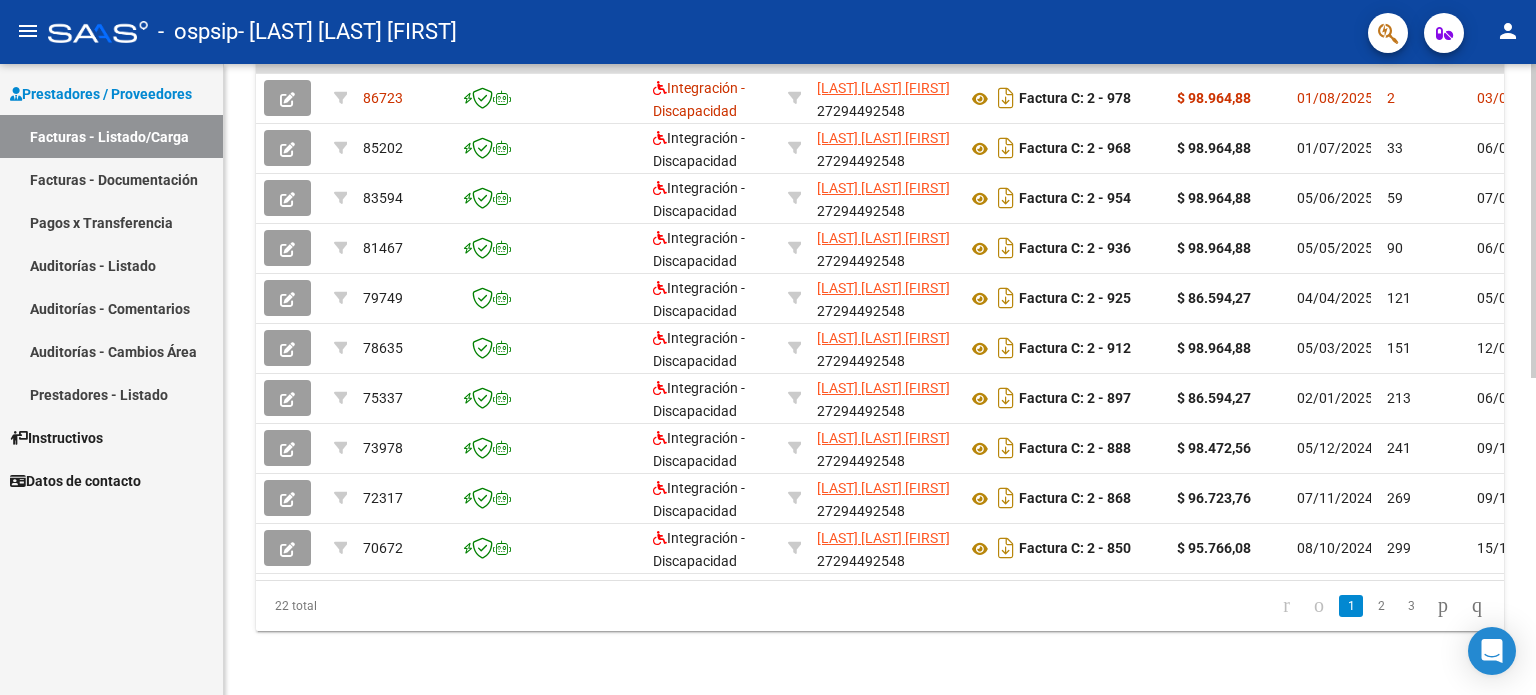 click 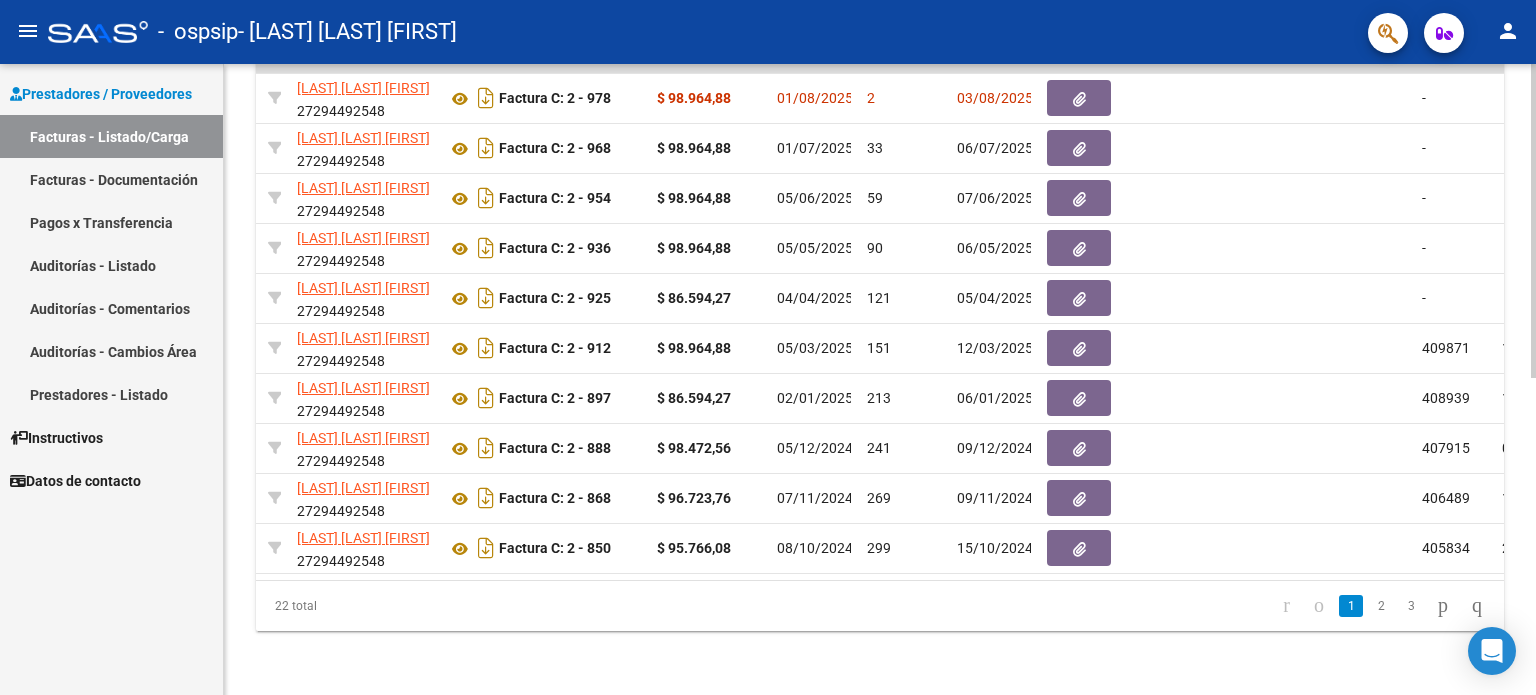 scroll, scrollTop: 0, scrollLeft: 560, axis: horizontal 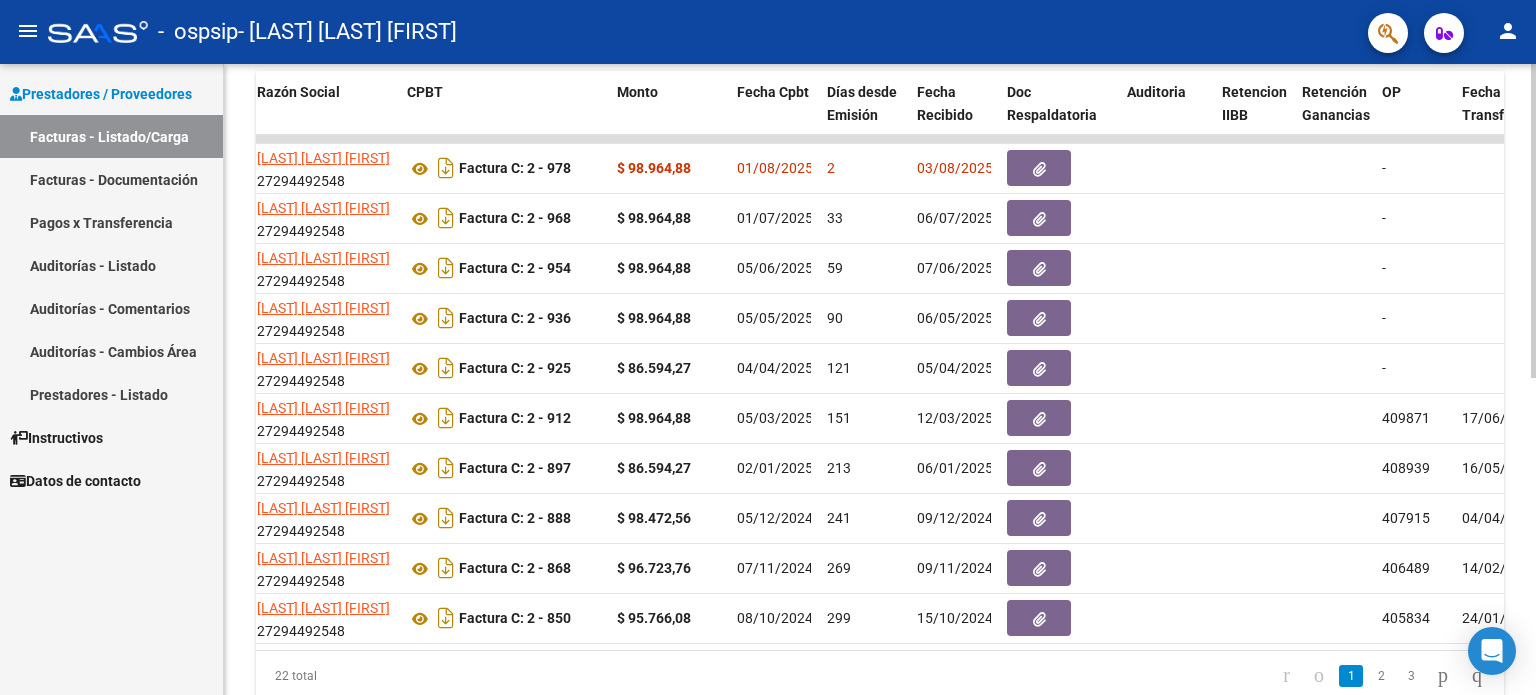 click on "Video tutorial   PRESTADORES -> Listado de CPBTs Emitidos por Prestadores / Proveedores (alt+q)   Cargar Comprobante
cloud_download  CSV  cloud_download  EXCEL  cloud_download  Estandar   Descarga Masiva
Filtros Id Area Area Todos Confirmado   Mostrar totalizadores   FILTROS DEL COMPROBANTE  Comprobante Tipo Comprobante Tipo Start date – End date Fec. Comprobante Desde / Hasta Días Emisión Desde(cant. días) Días Emisión Hasta(cant. días) CUIT / Razón Social Pto. Venta Nro. Comprobante Código SSS CAE Válido CAE Válido Todos Cargado Módulo Hosp. Todos Tiene facturacion Apócrifa Hospital Refes  FILTROS DE INTEGRACION  Período De Prestación Campos del Archivo de Rendición Devuelto x SSS (dr_envio) Todos Rendido x SSS (dr_envio) Tipo de Registro Tipo de Registro Período Presentación Período Presentación Campos del Legajo Asociado (preaprobación) Afiliado Legajo (cuil/nombre) Todos Solo facturas preaprobadas  MAS FILTROS  Todos Con Doc. Respaldatoria Todos Con Trazabilidad Todos – – 2" 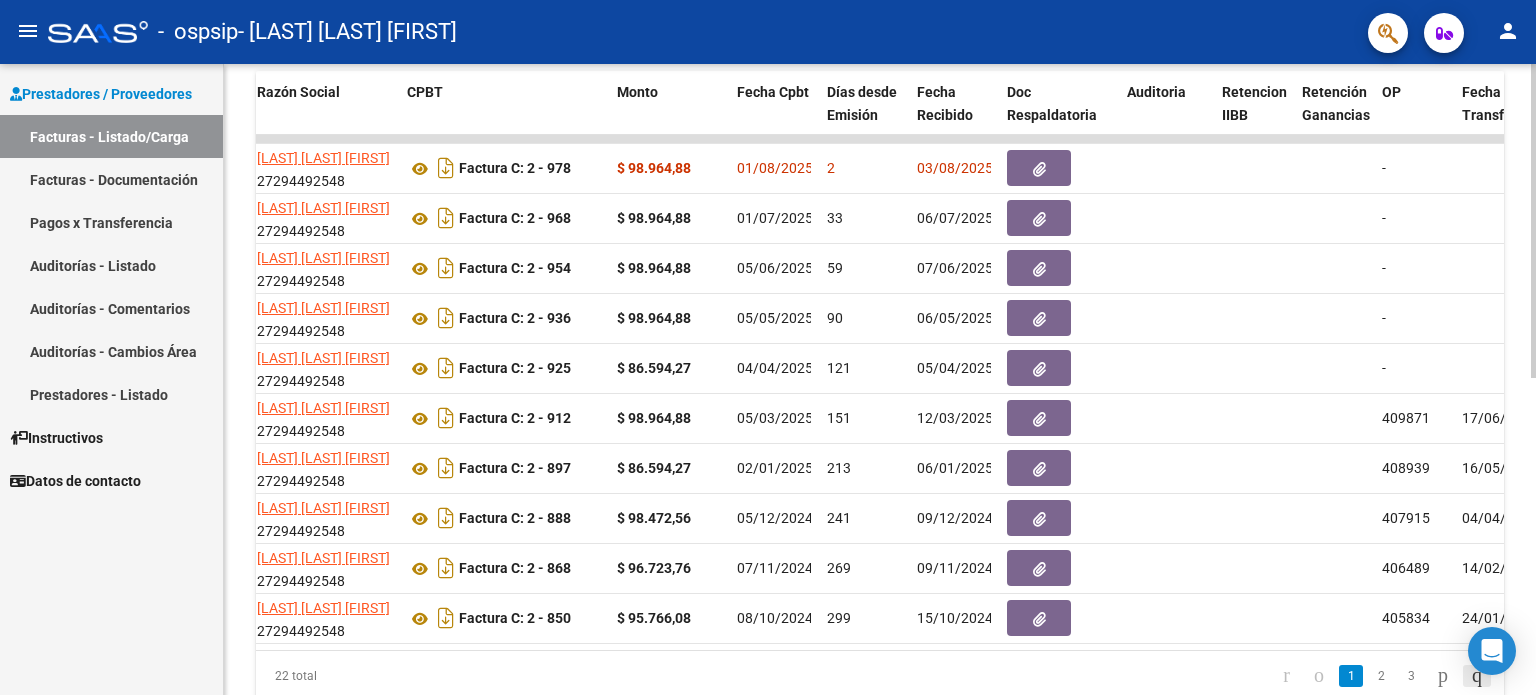 click 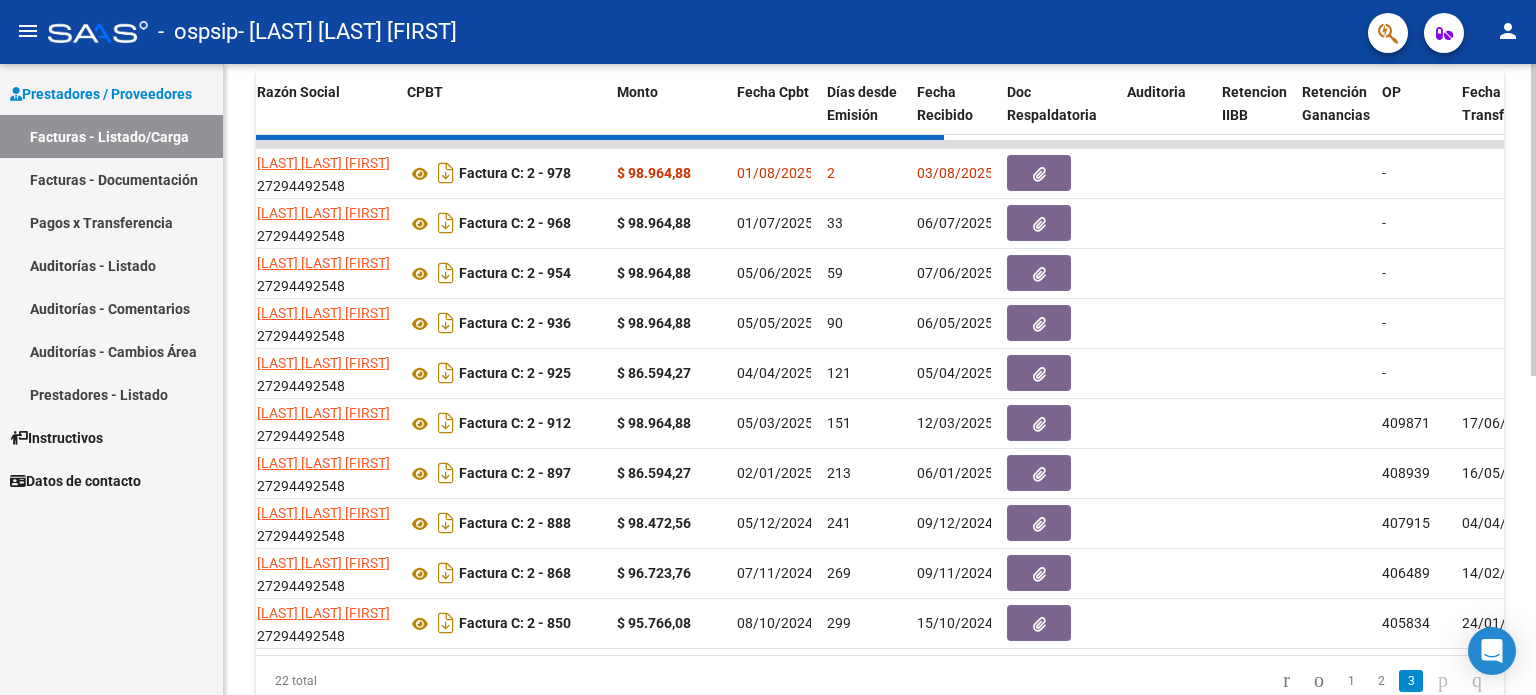 click on "22 total   1   2   3" 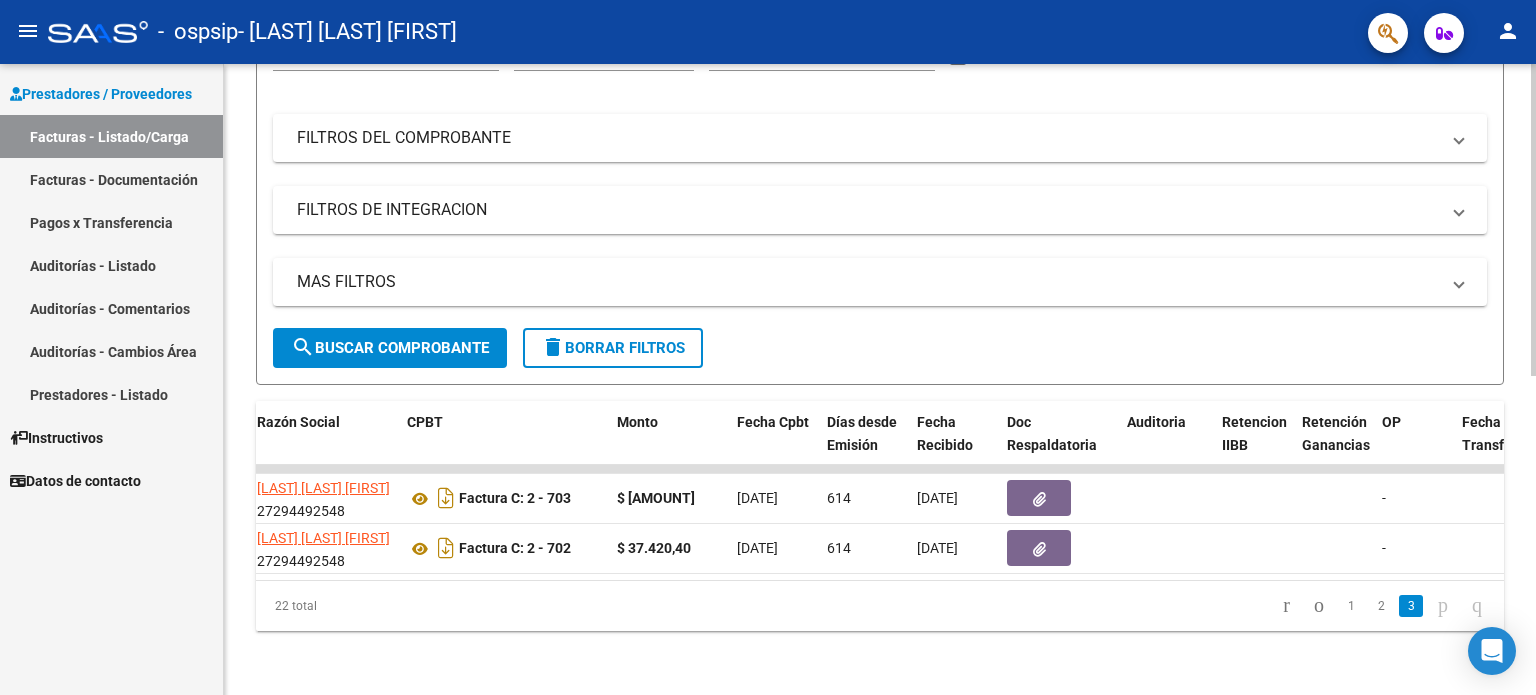scroll, scrollTop: 238, scrollLeft: 0, axis: vertical 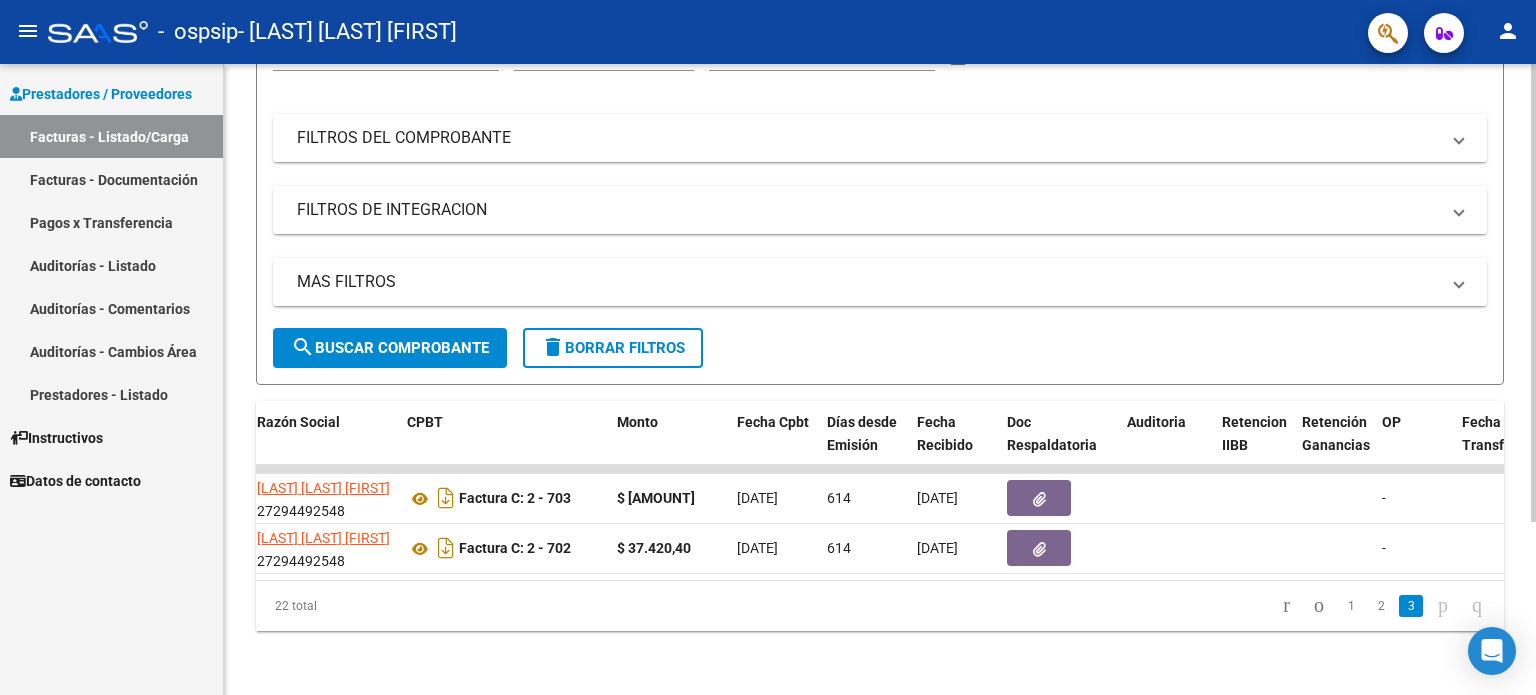 click 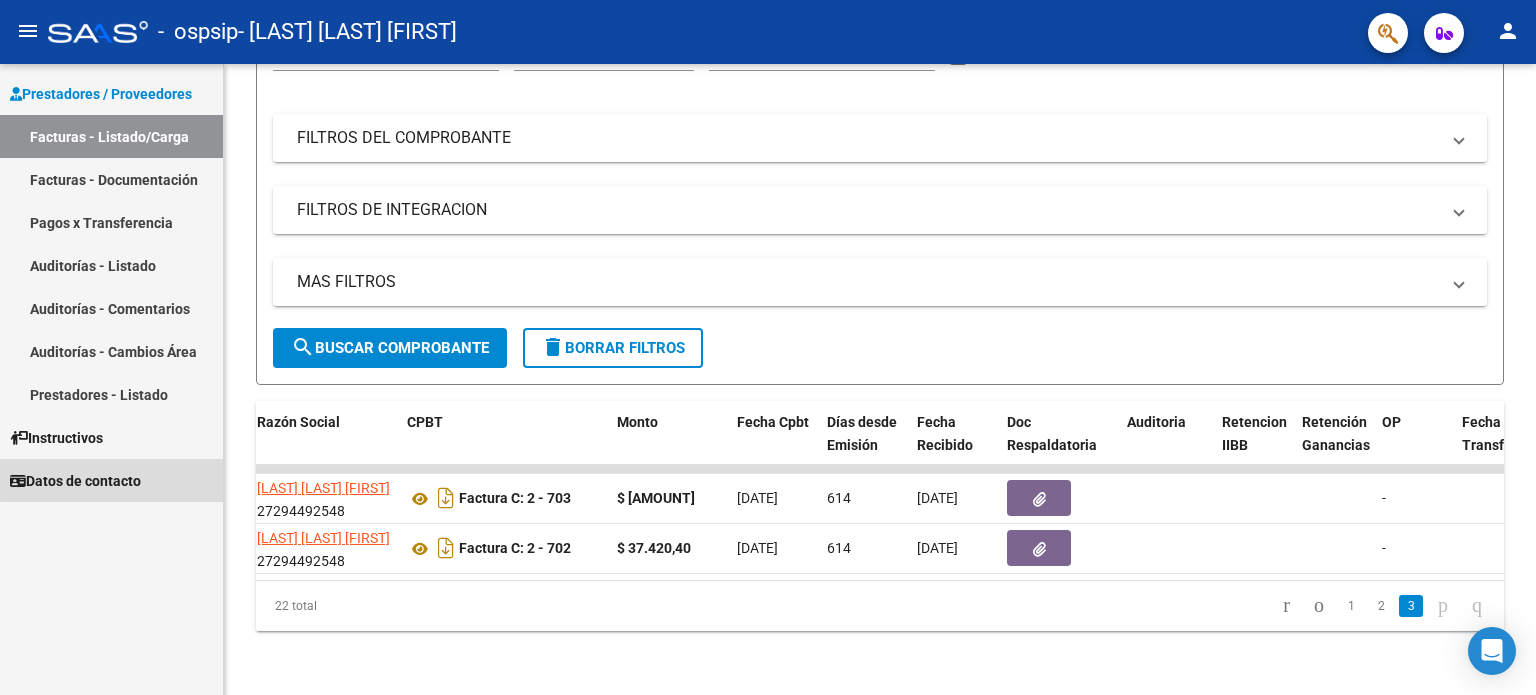 click on "Datos de contacto" at bounding box center (75, 481) 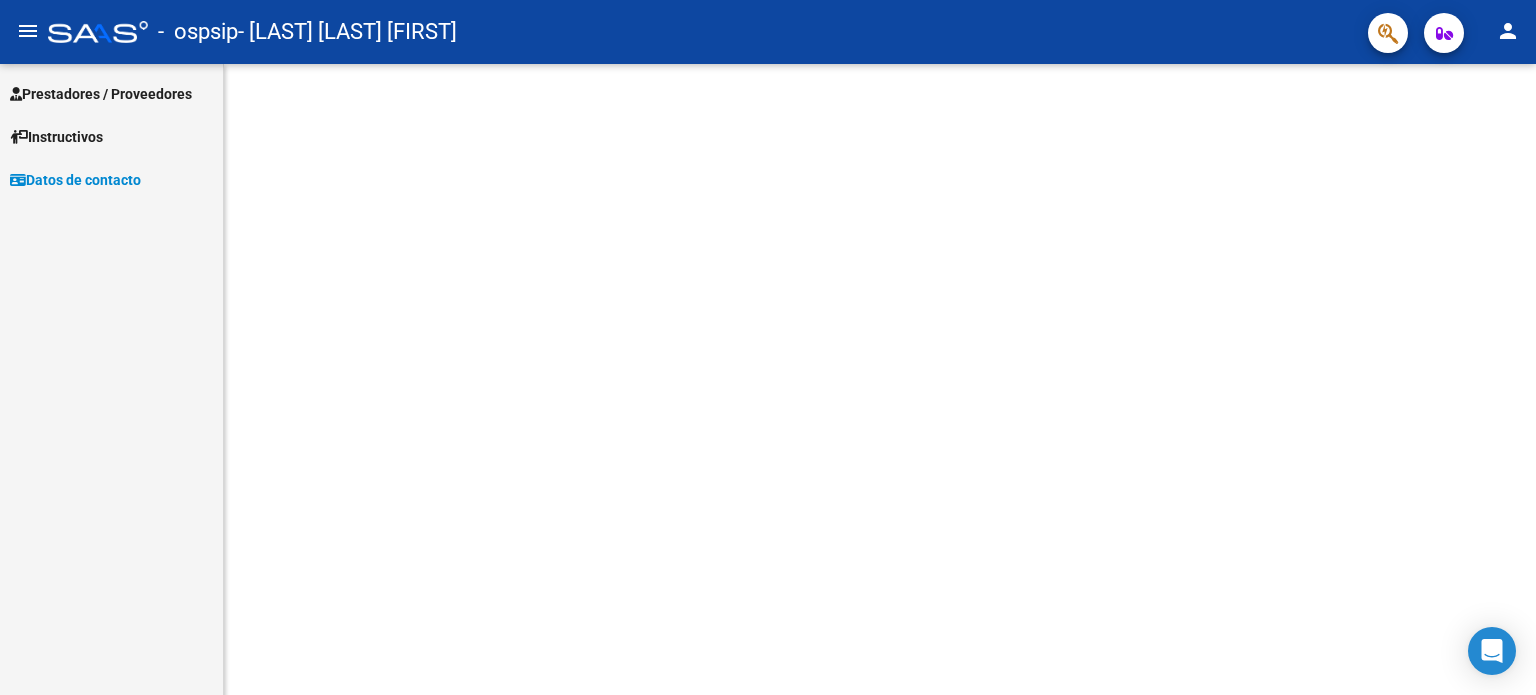 scroll, scrollTop: 0, scrollLeft: 0, axis: both 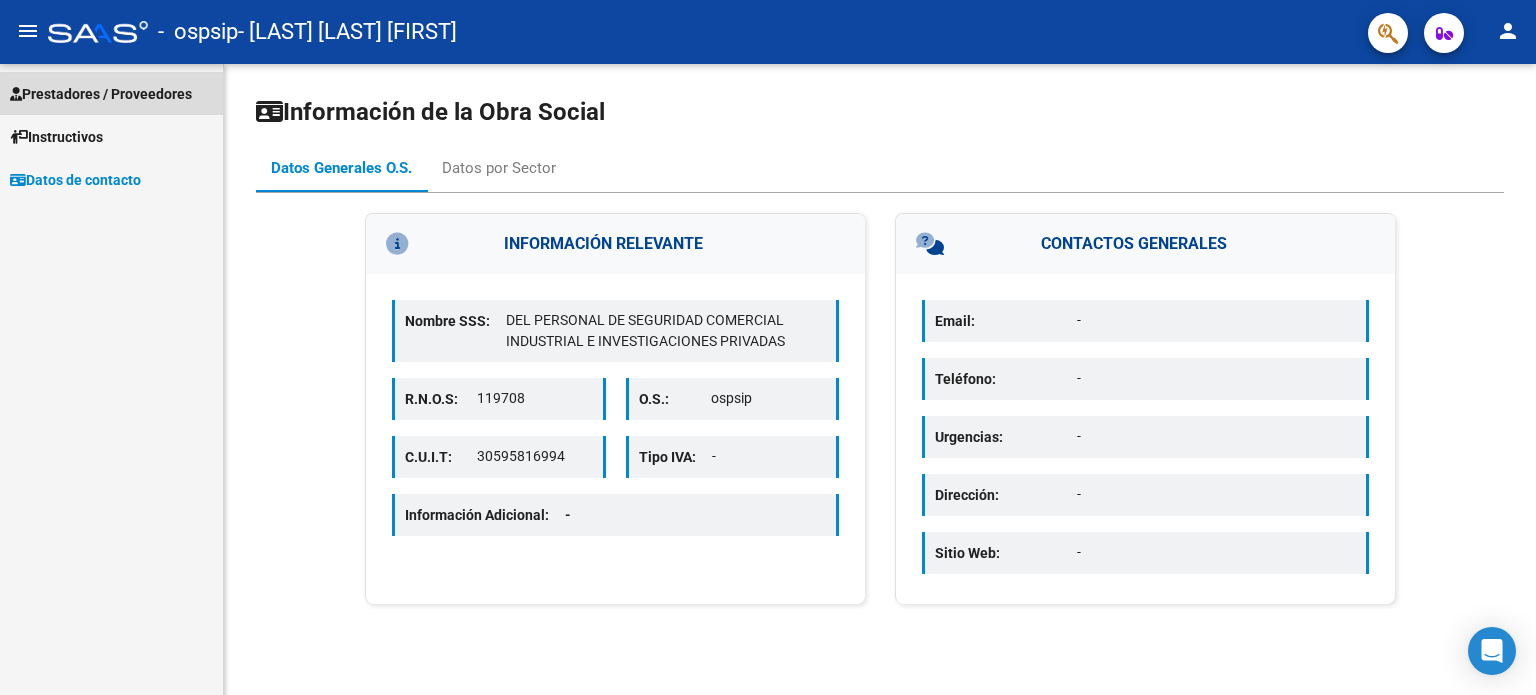 click on "Prestadores / Proveedores" at bounding box center [101, 94] 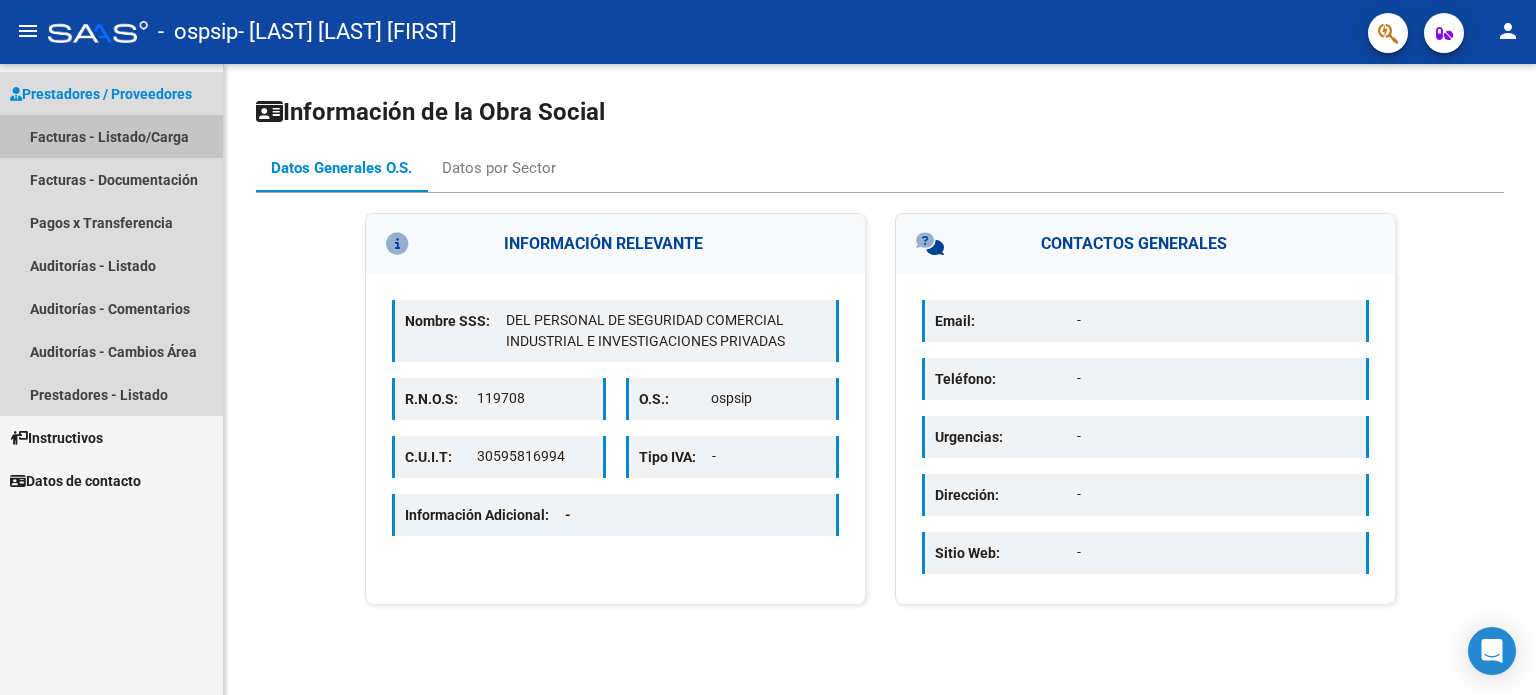 click on "Facturas - Listado/Carga" at bounding box center [111, 136] 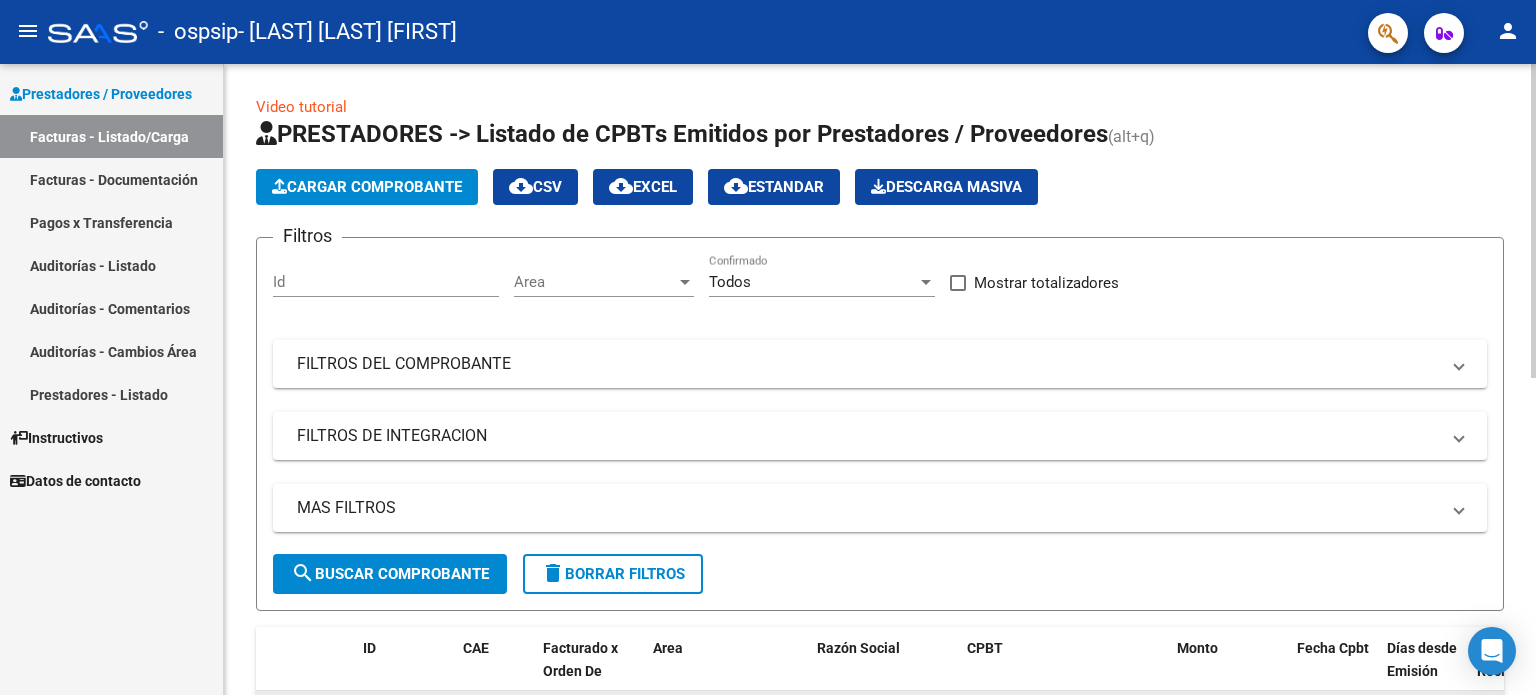 click 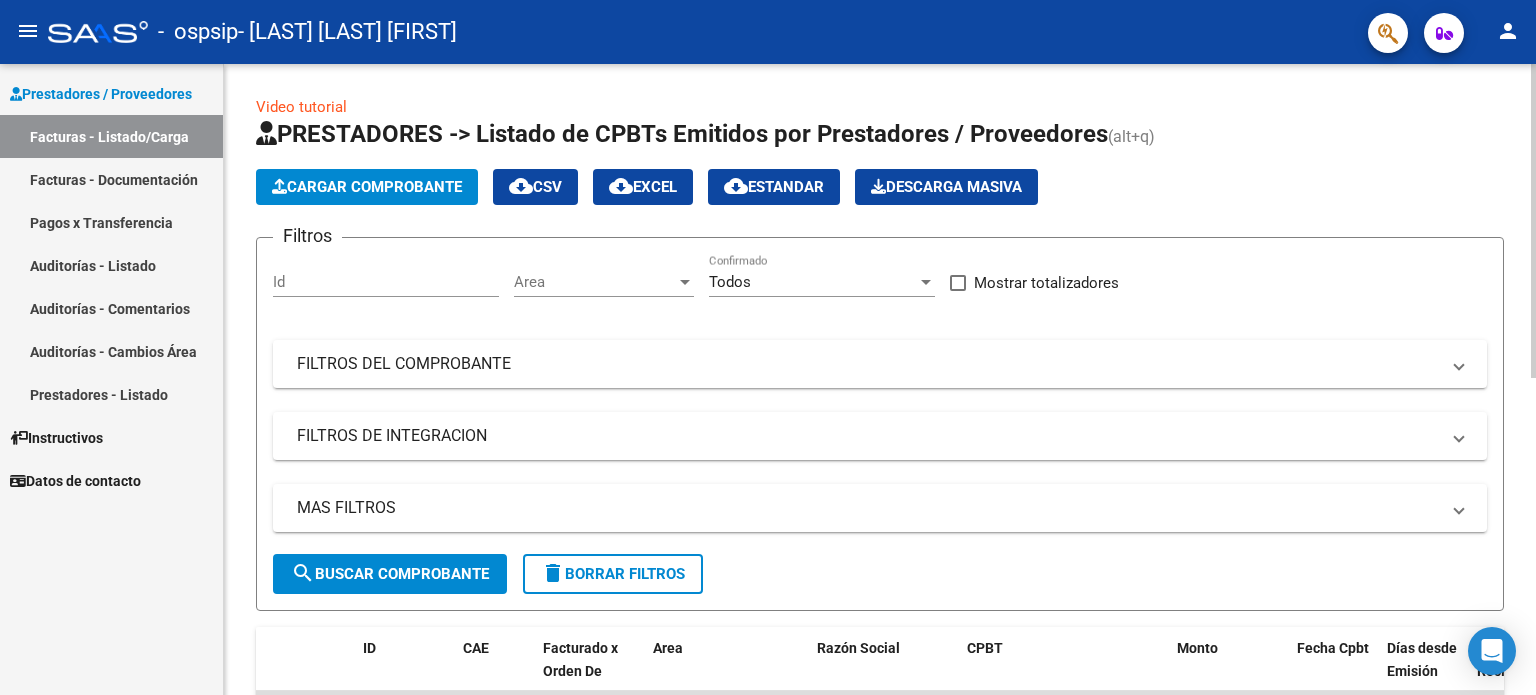 click on "Video tutorial   PRESTADORES -> Listado de CPBTs Emitidos por Prestadores / Proveedores (alt+q)   Cargar Comprobante
cloud_download  CSV  cloud_download  EXCEL  cloud_download  Estandar   Descarga Masiva
Filtros Id Area Area Todos Confirmado   Mostrar totalizadores   FILTROS DEL COMPROBANTE  Comprobante Tipo Comprobante Tipo Start date – End date Fec. Comprobante Desde / Hasta Días Emisión Desde(cant. días) Días Emisión Hasta(cant. días) CUIT / Razón Social Pto. Venta Nro. Comprobante Código SSS CAE Válido CAE Válido Todos Cargado Módulo Hosp. Todos Tiene facturacion Apócrifa Hospital Refes  FILTROS DE INTEGRACION  Período De Prestación Campos del Archivo de Rendición Devuelto x SSS (dr_envio) Todos Rendido x SSS (dr_envio) Tipo de Registro Tipo de Registro Período Presentación Período Presentación Campos del Legajo Asociado (preaprobación) Afiliado Legajo (cuil/nombre) Todos Solo facturas preaprobadas  MAS FILTROS  Todos Con Doc. Respaldatoria Todos Con Trazabilidad Todos – – 2" 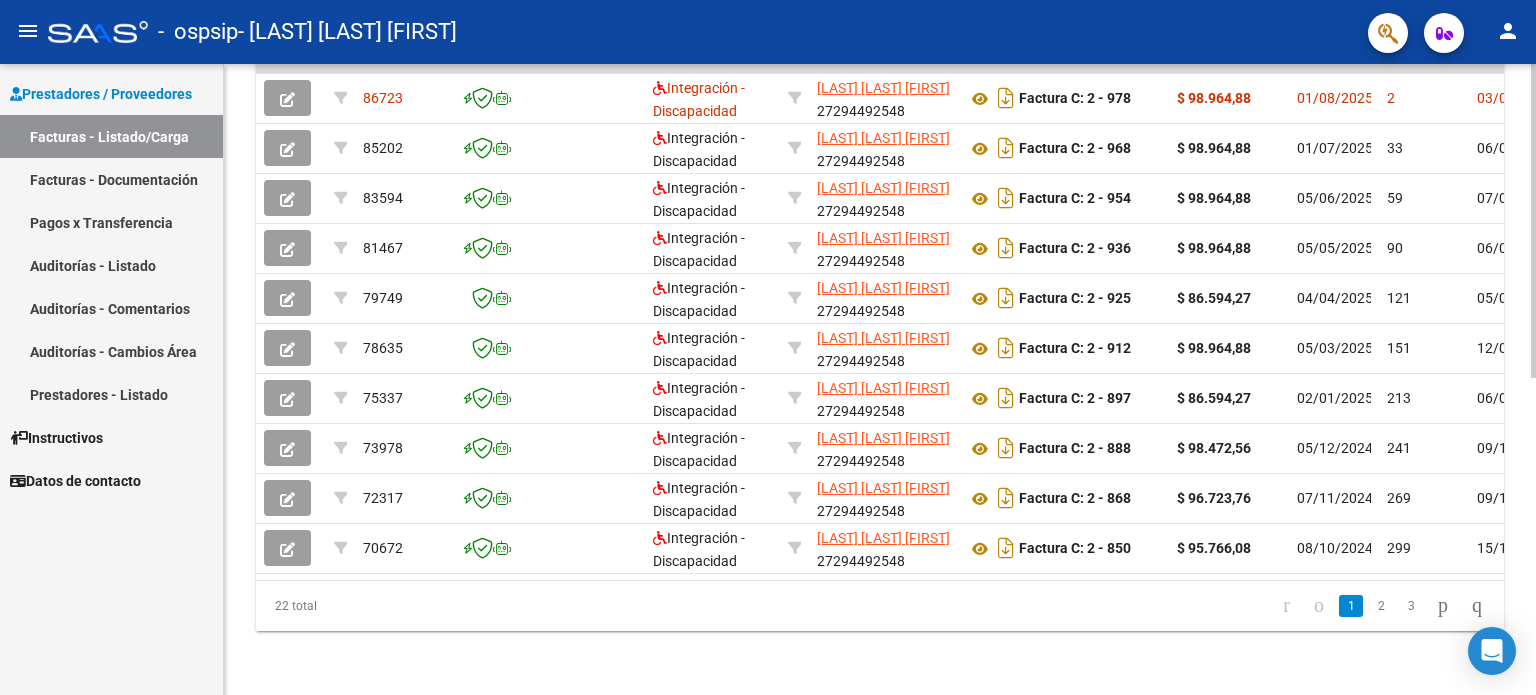 click 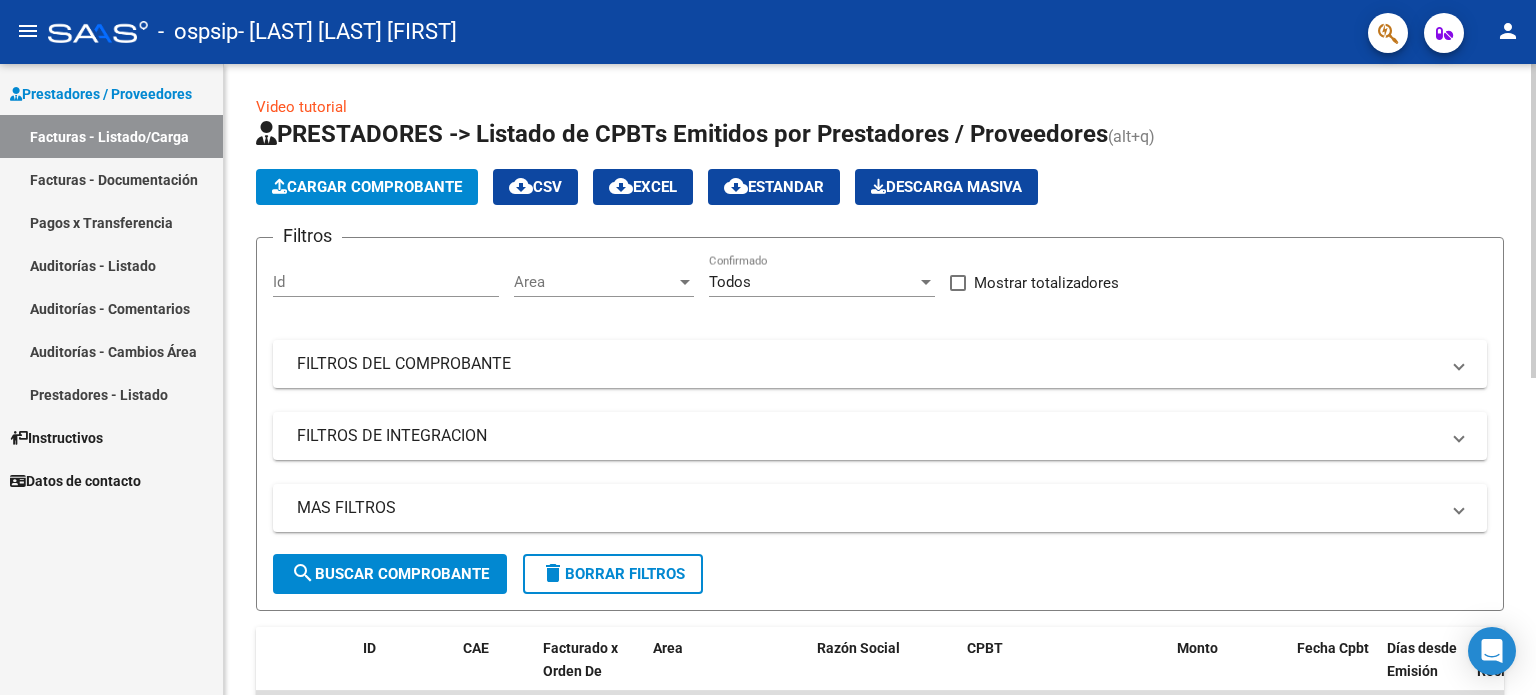 click on "Video tutorial   PRESTADORES -> Listado de CPBTs Emitidos por Prestadores / Proveedores (alt+q)   Cargar Comprobante
cloud_download  CSV  cloud_download  EXCEL  cloud_download  Estandar   Descarga Masiva
Filtros Id Area Area Todos Confirmado   Mostrar totalizadores   FILTROS DEL COMPROBANTE  Comprobante Tipo Comprobante Tipo Start date – End date Fec. Comprobante Desde / Hasta Días Emisión Desde(cant. días) Días Emisión Hasta(cant. días) CUIT / Razón Social Pto. Venta Nro. Comprobante Código SSS CAE Válido CAE Válido Todos Cargado Módulo Hosp. Todos Tiene facturacion Apócrifa Hospital Refes  FILTROS DE INTEGRACION  Período De Prestación Campos del Archivo de Rendición Devuelto x SSS (dr_envio) Todos Rendido x SSS (dr_envio) Tipo de Registro Tipo de Registro Período Presentación Período Presentación Campos del Legajo Asociado (preaprobación) Afiliado Legajo (cuil/nombre) Todos Solo facturas preaprobadas  MAS FILTROS  Todos Con Doc. Respaldatoria Todos Con Trazabilidad Todos – – 2" 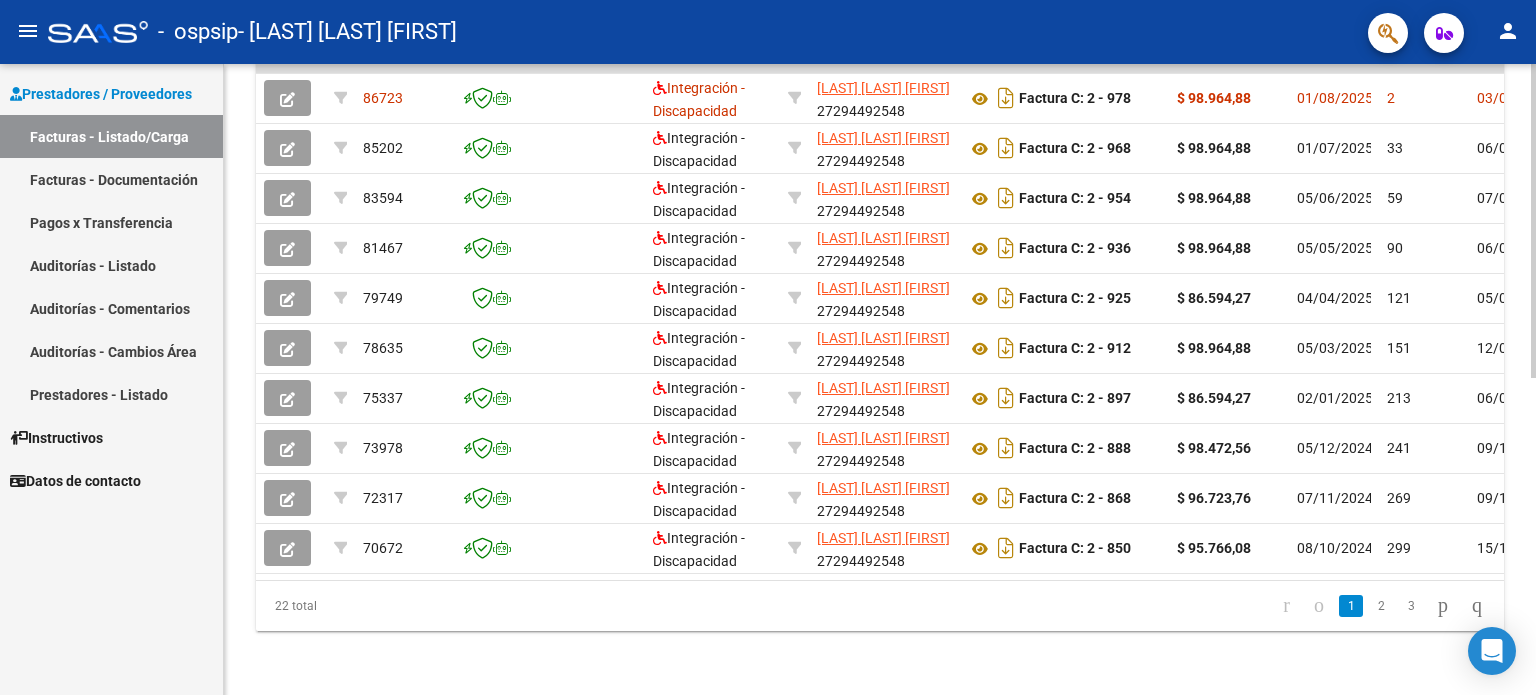 click 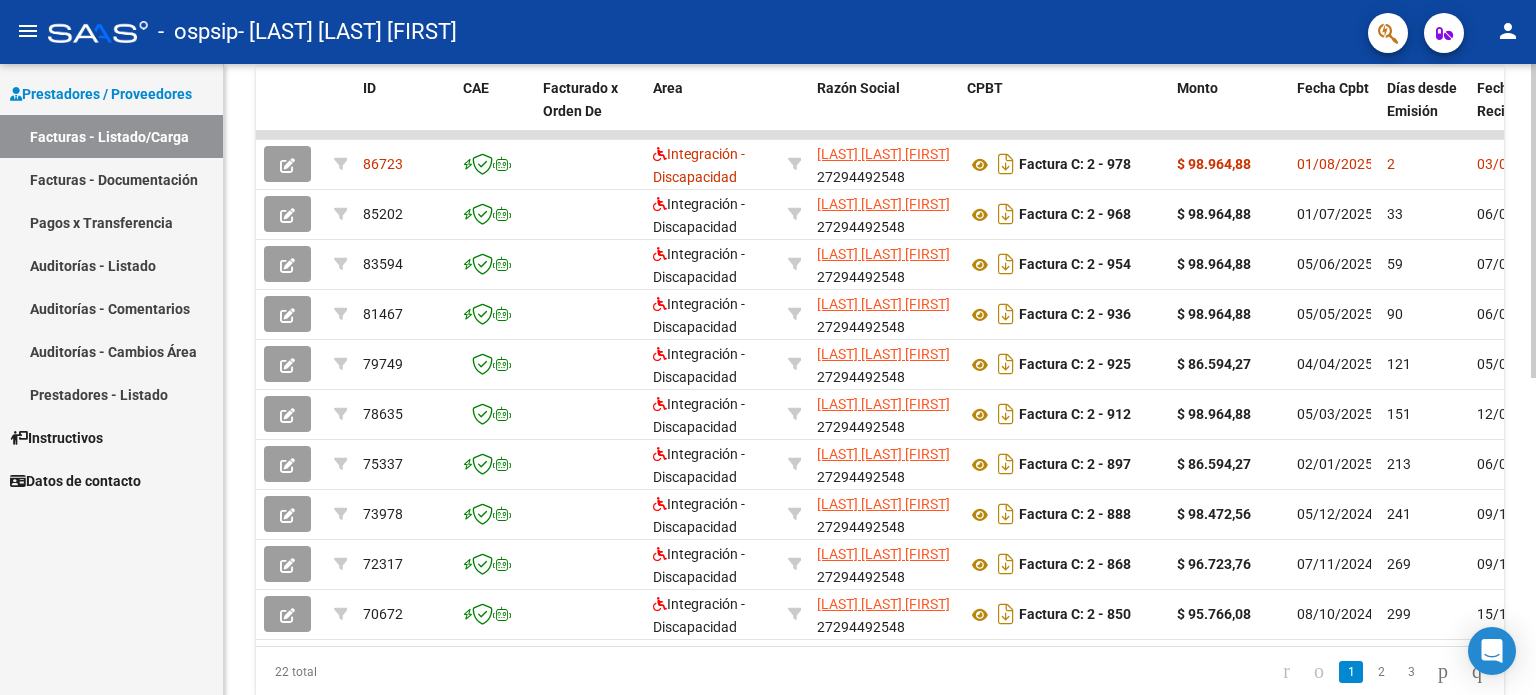 scroll, scrollTop: 549, scrollLeft: 0, axis: vertical 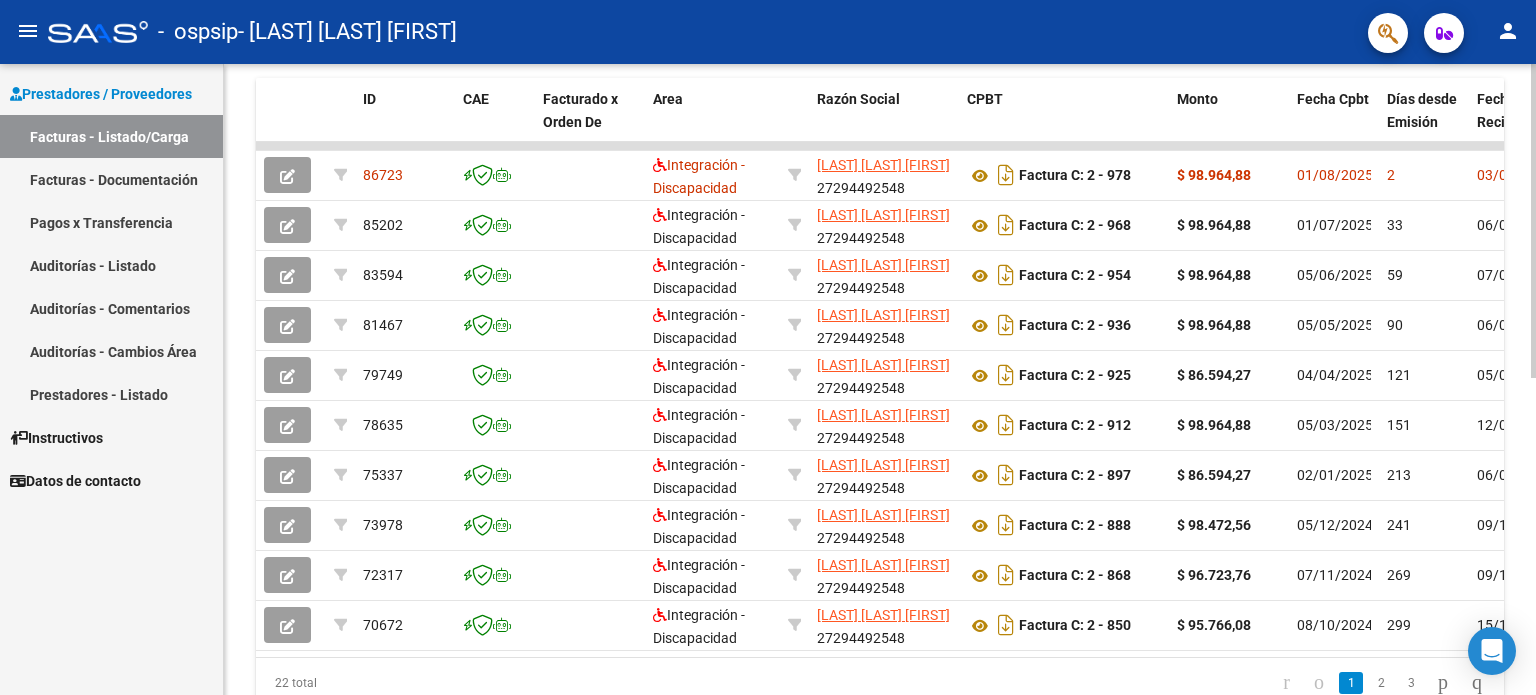 click 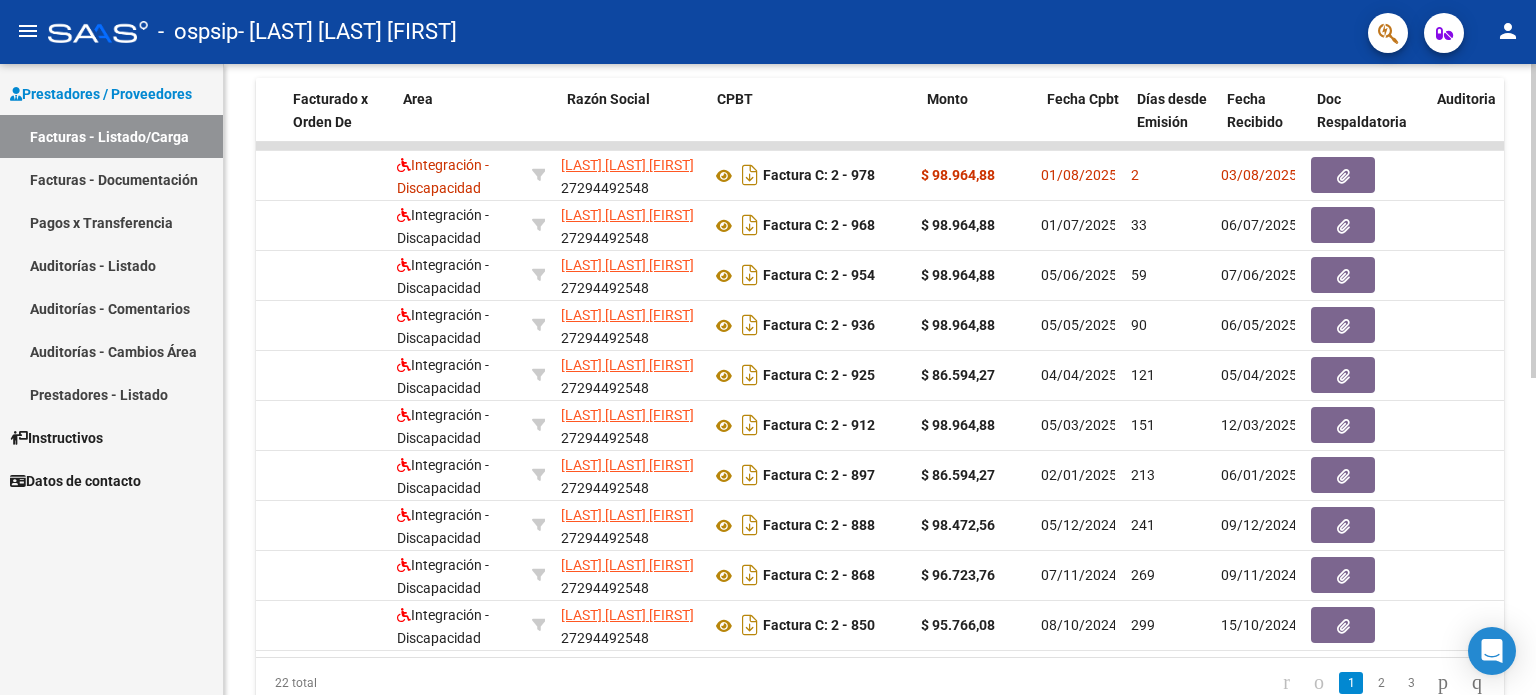 scroll, scrollTop: 0, scrollLeft: 259, axis: horizontal 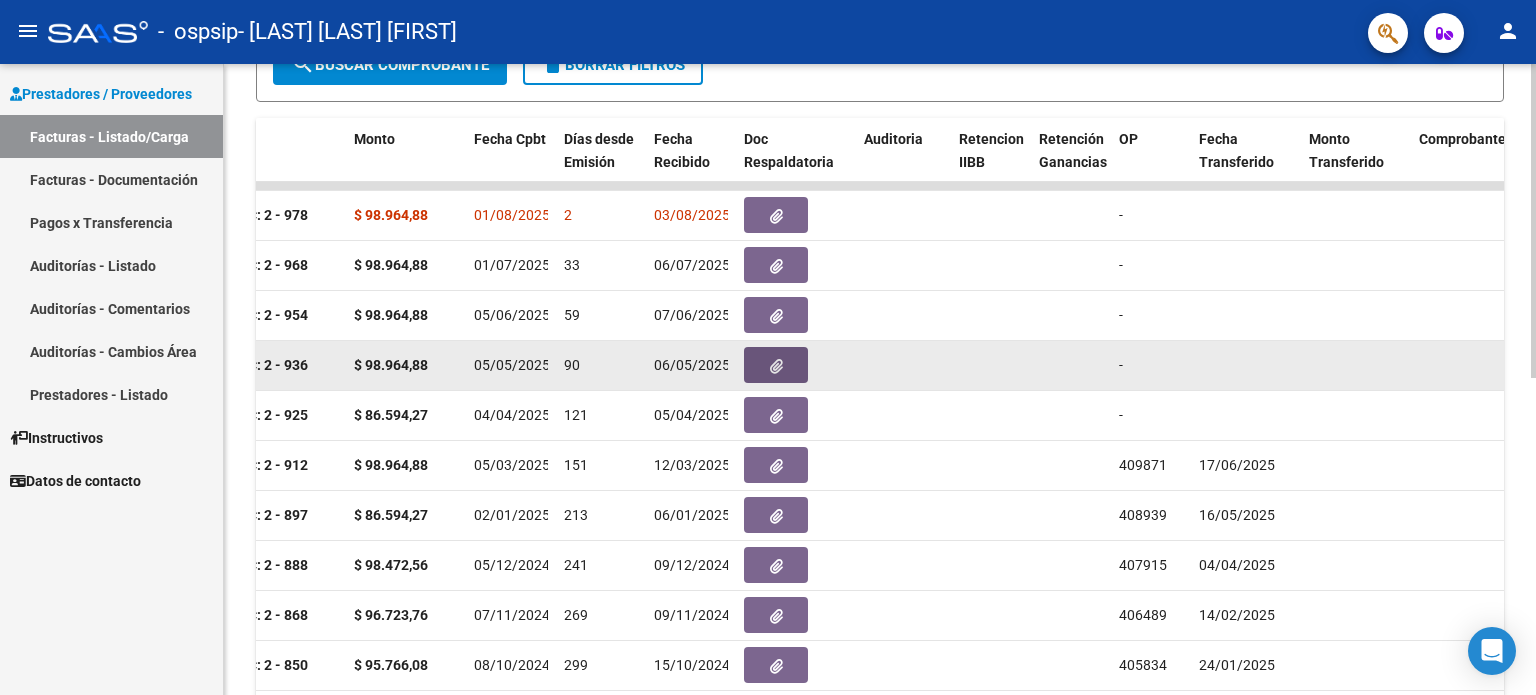 click 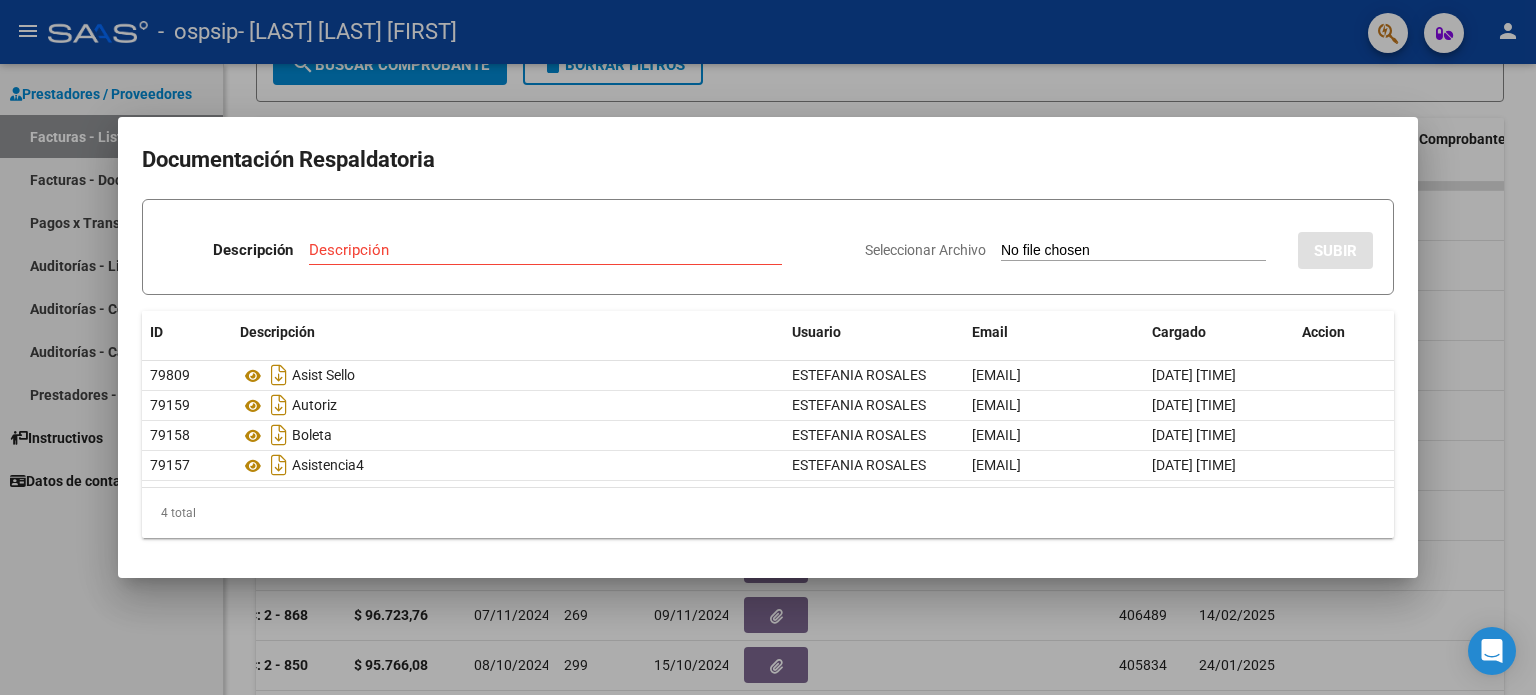 click at bounding box center [768, 347] 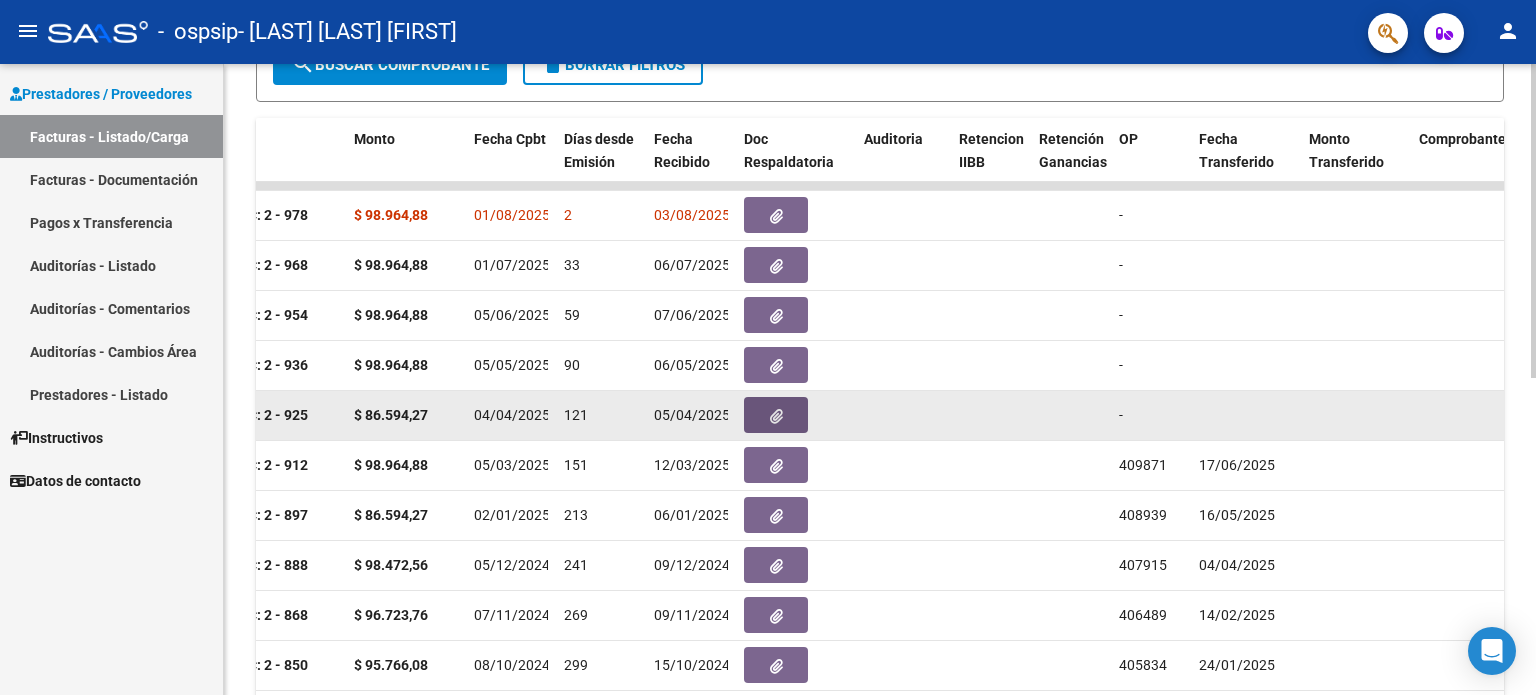 click 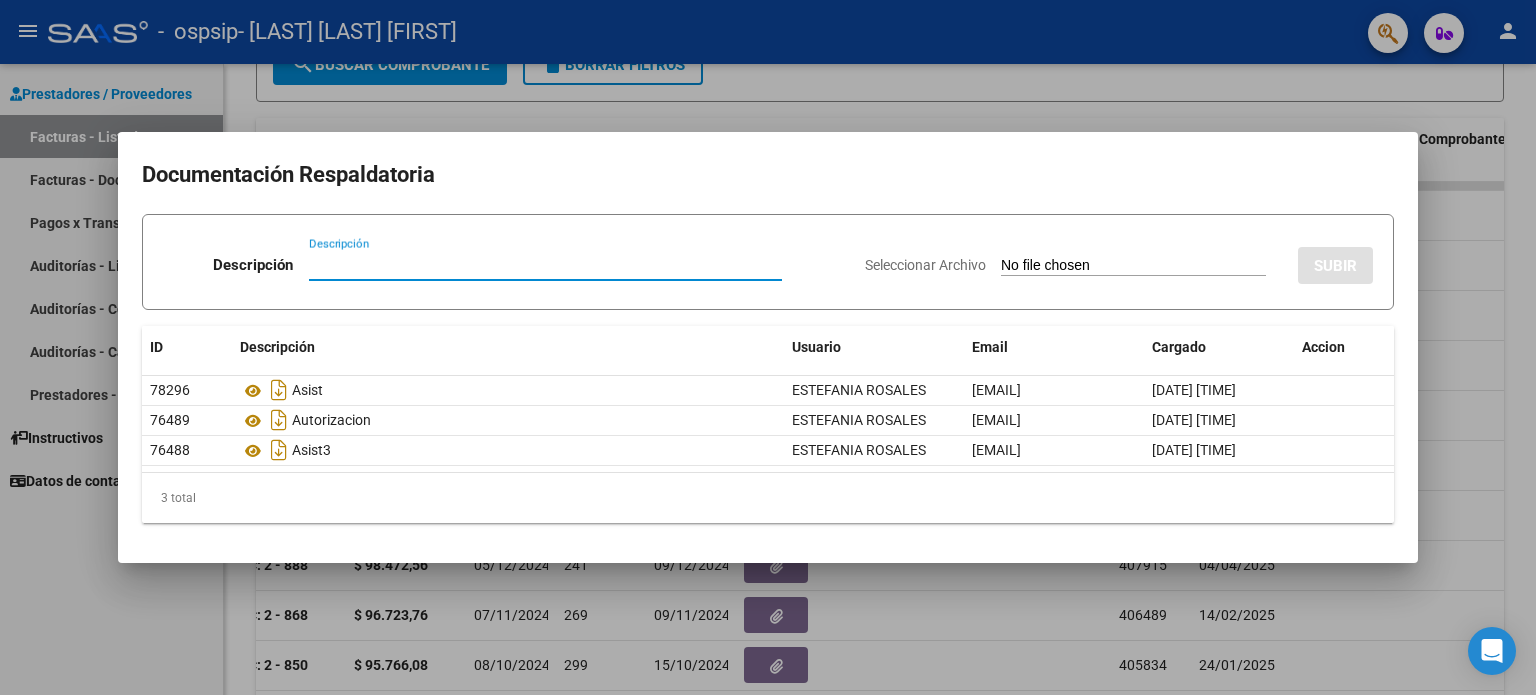 click at bounding box center (768, 347) 